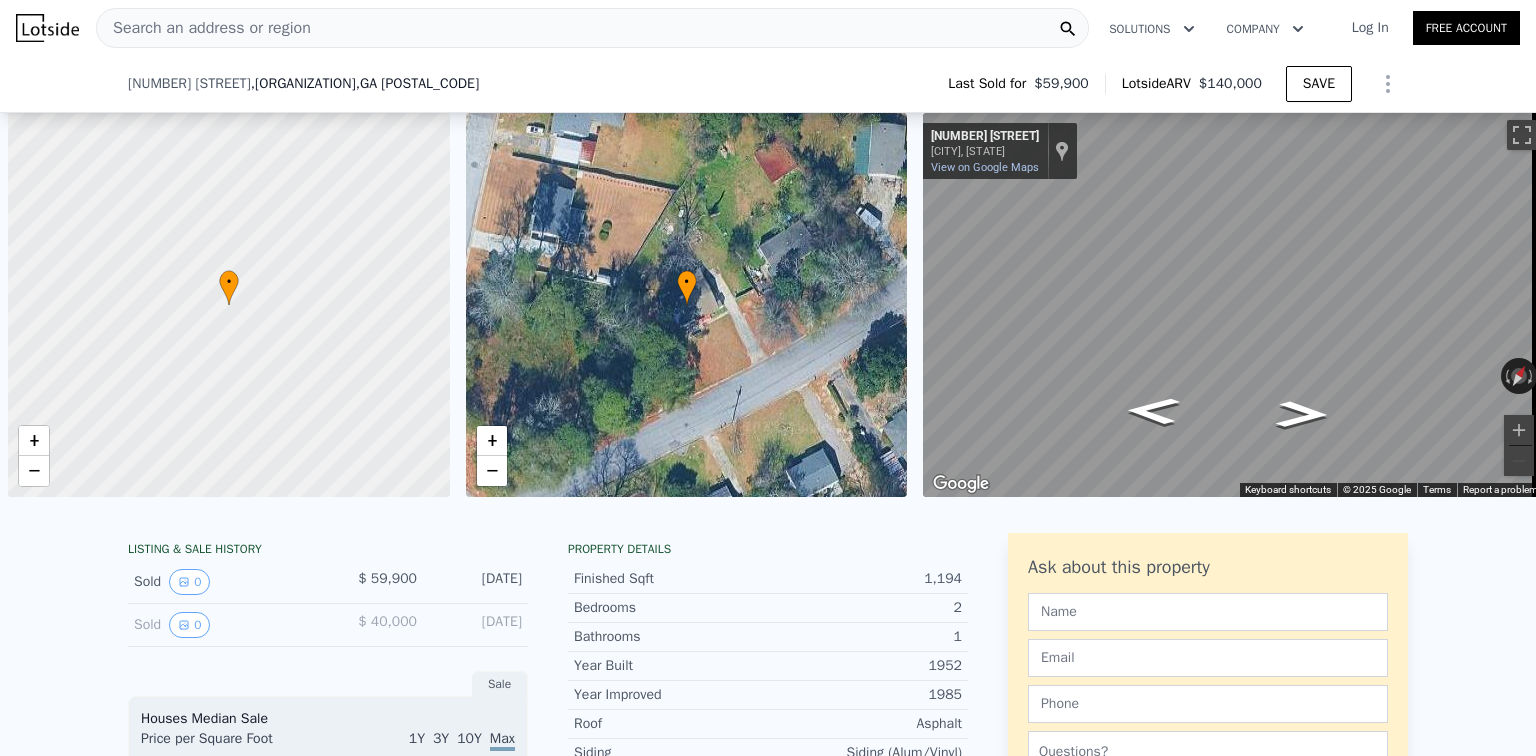 scroll, scrollTop: 0, scrollLeft: 0, axis: both 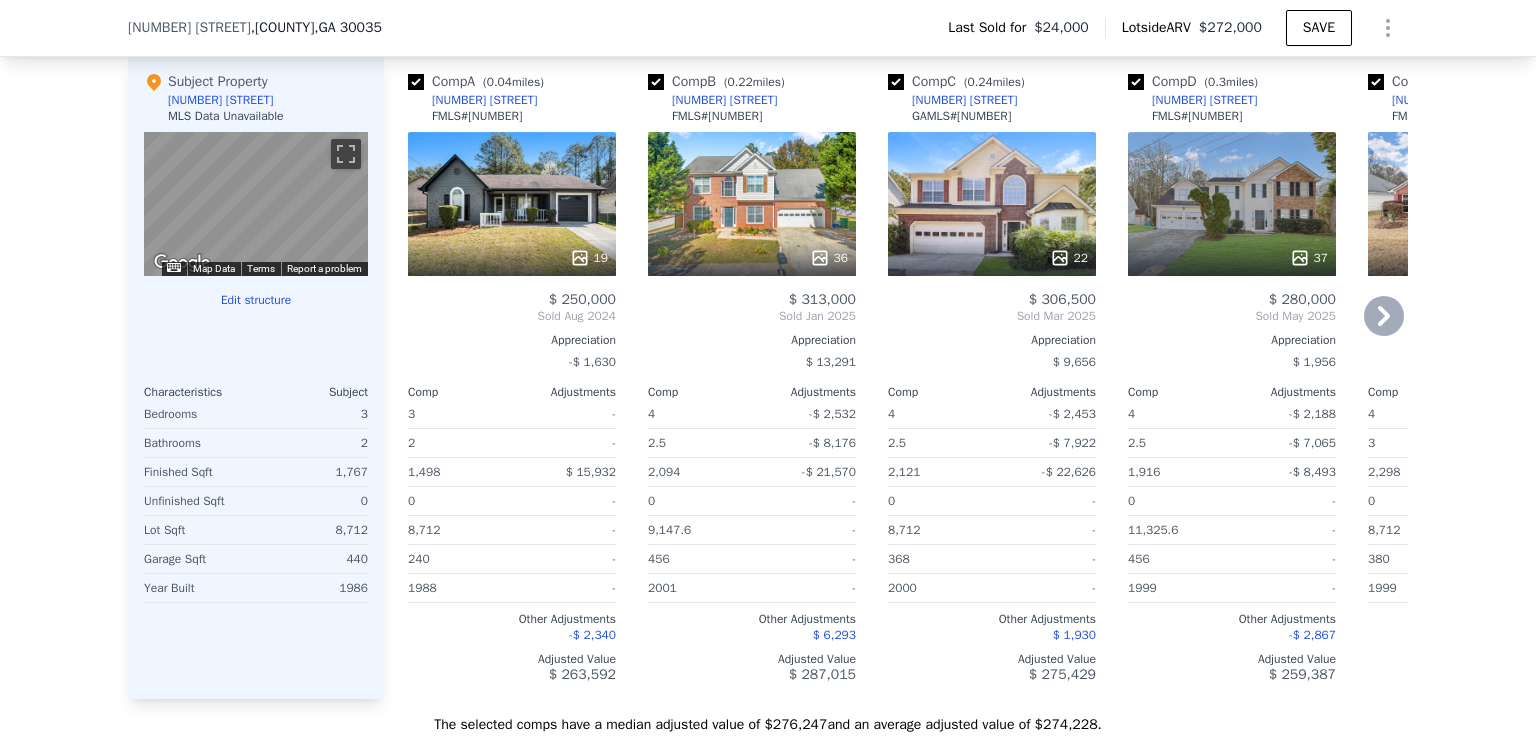 click on "[NUMBER] [STREET]" at bounding box center [484, 100] 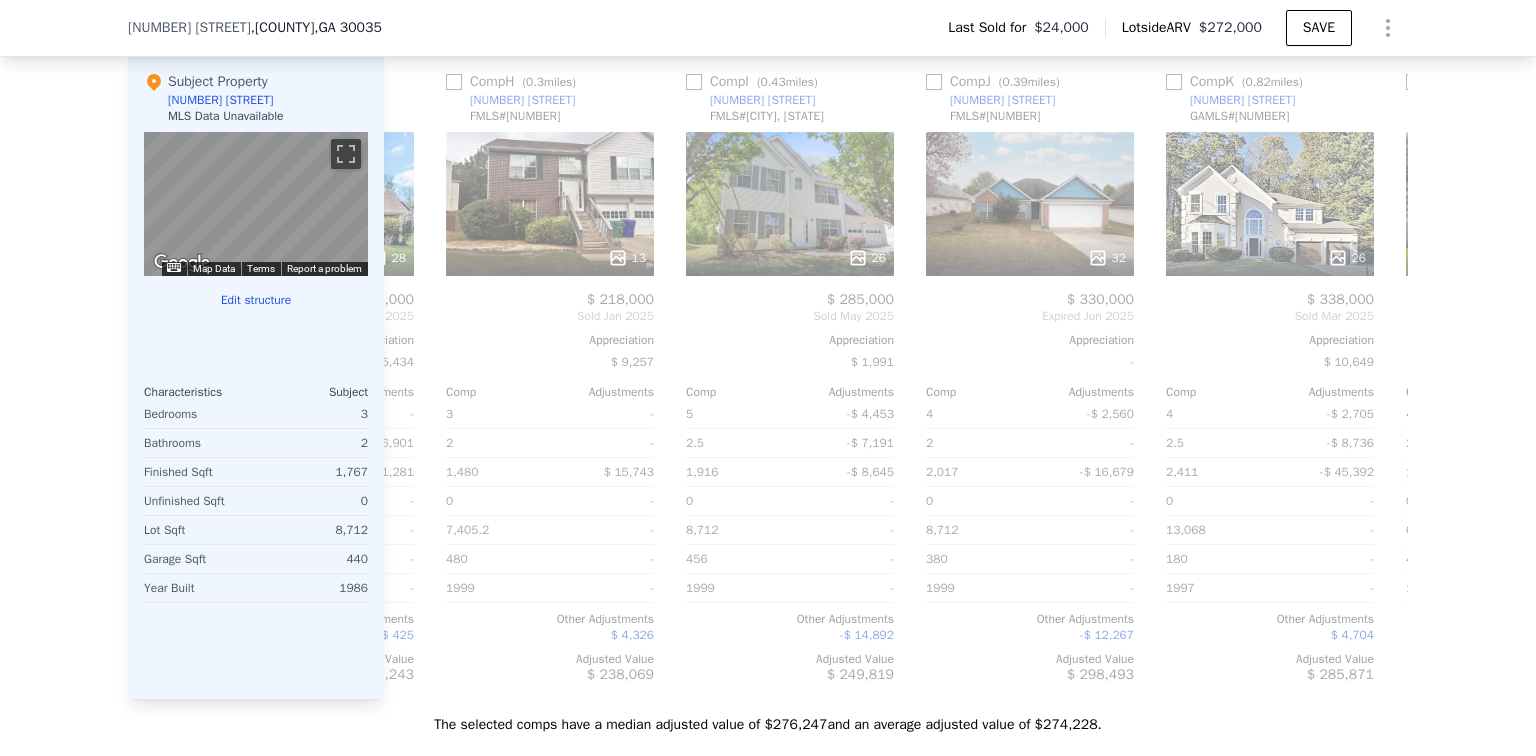 scroll, scrollTop: 0, scrollLeft: 1676, axis: horizontal 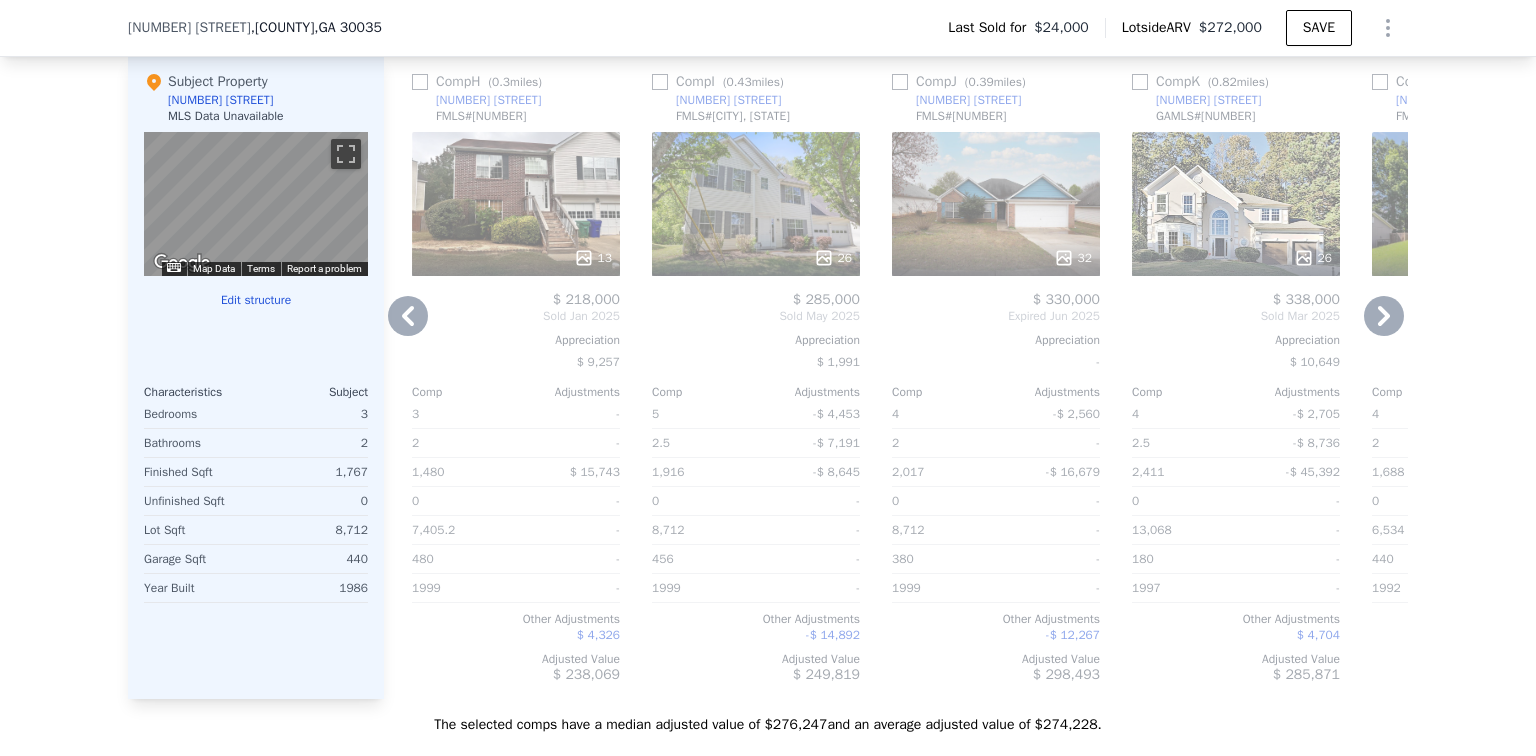 click at bounding box center (420, 82) 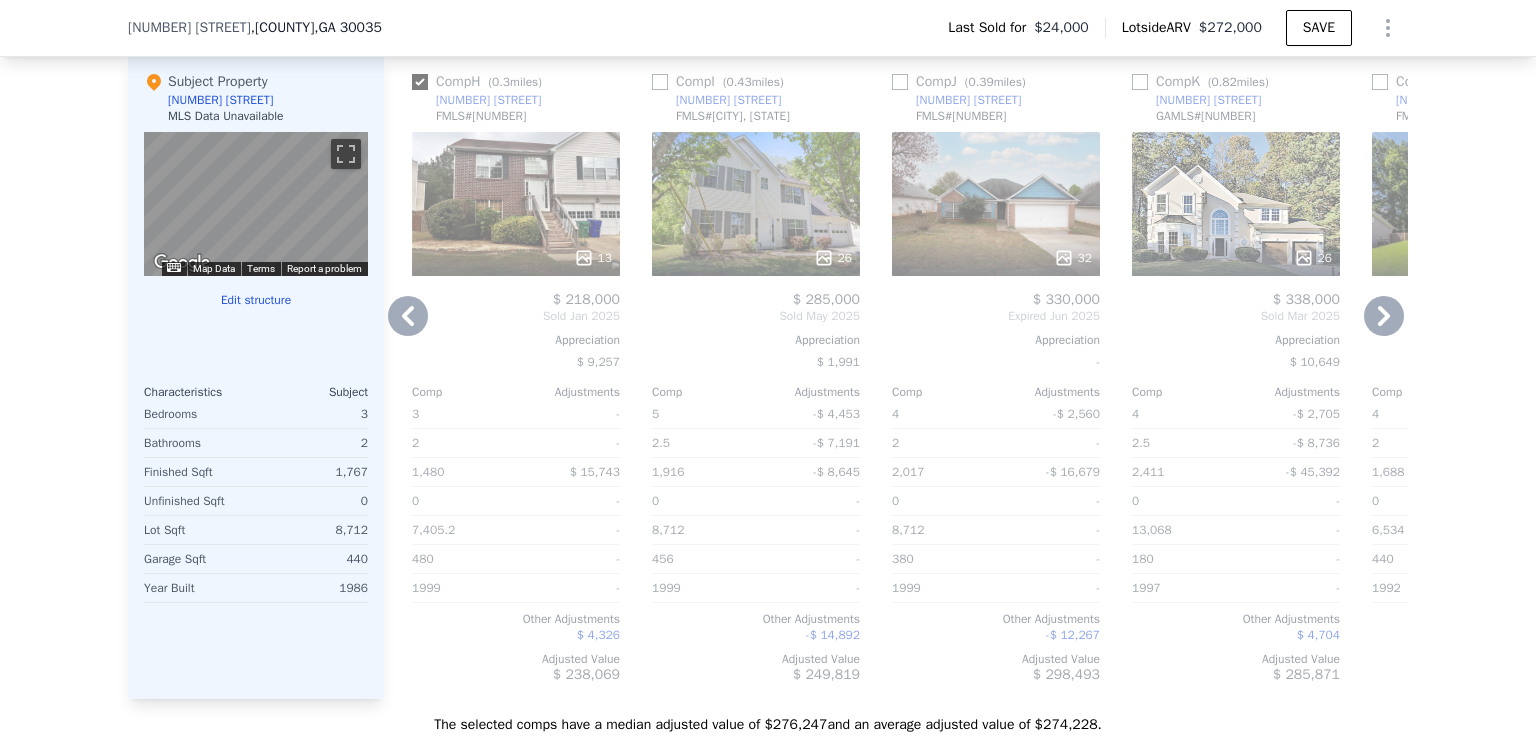 checkbox on "true" 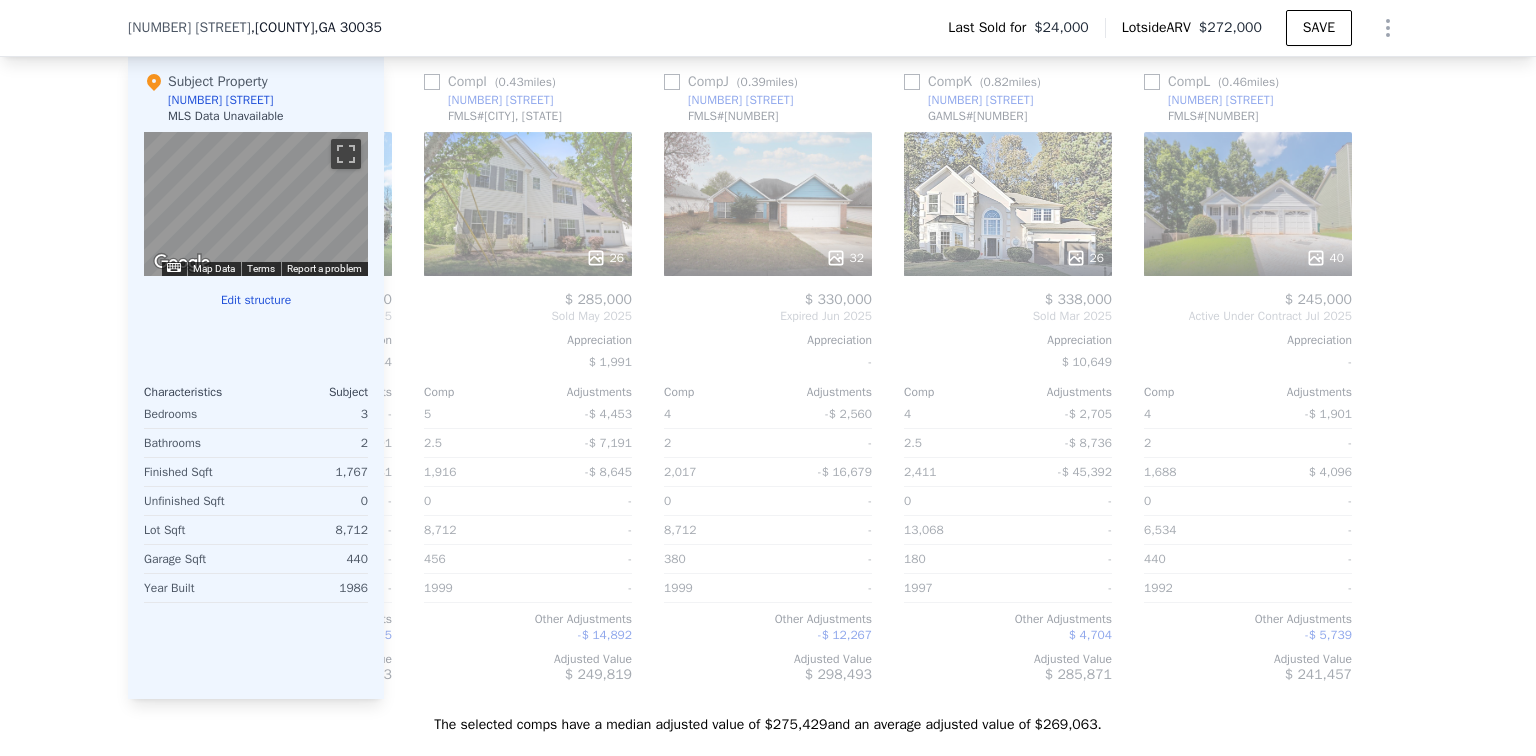 scroll, scrollTop: 0, scrollLeft: 0, axis: both 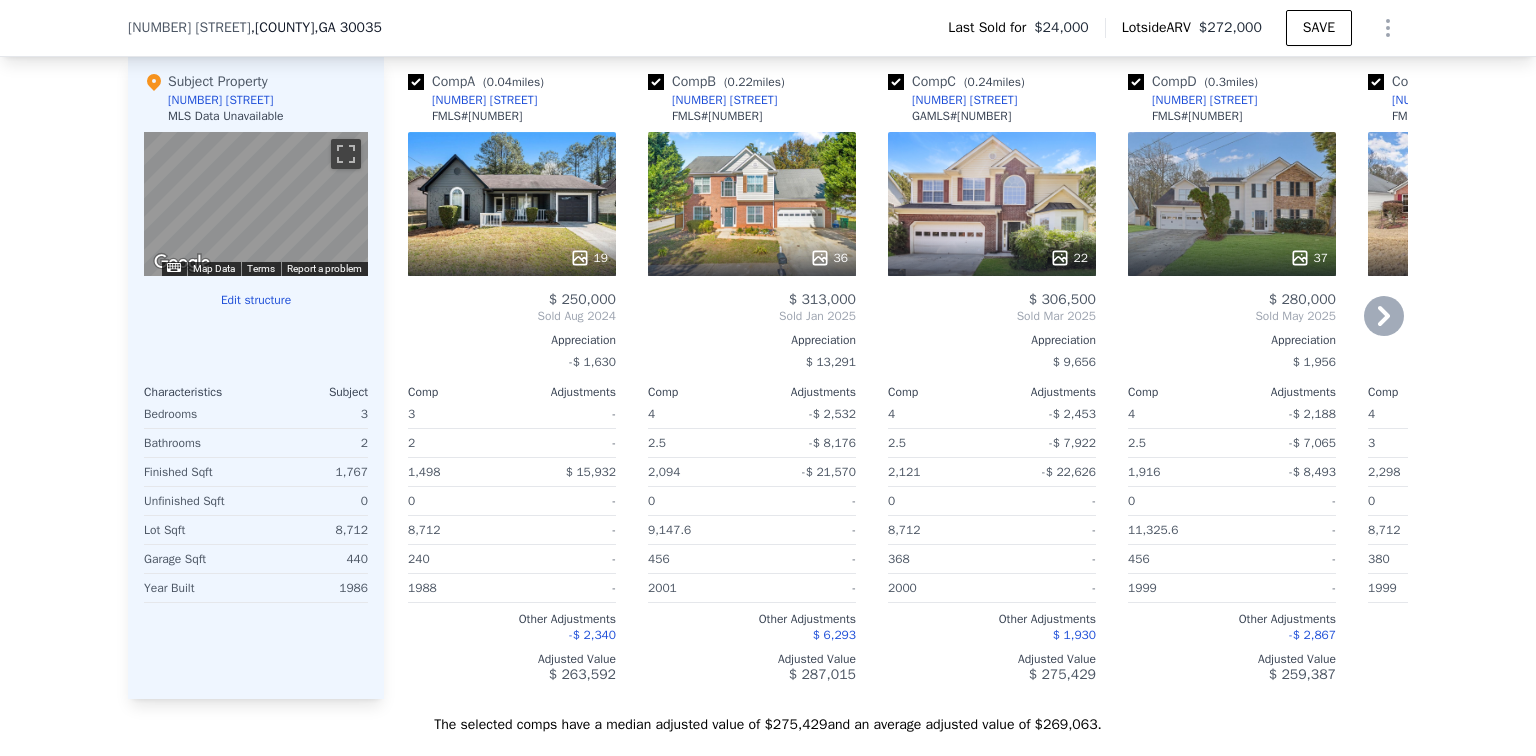 click at bounding box center (896, 82) 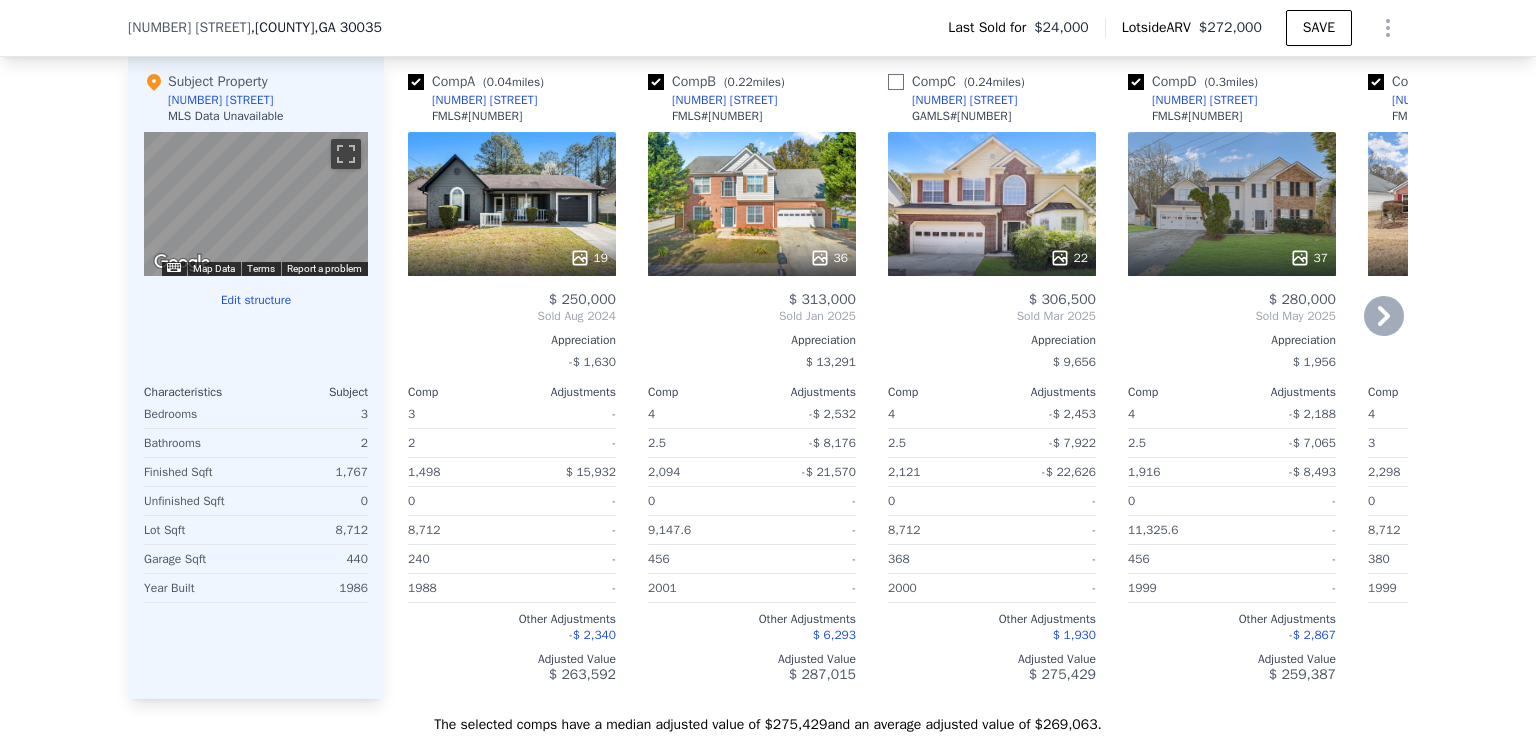 checkbox on "false" 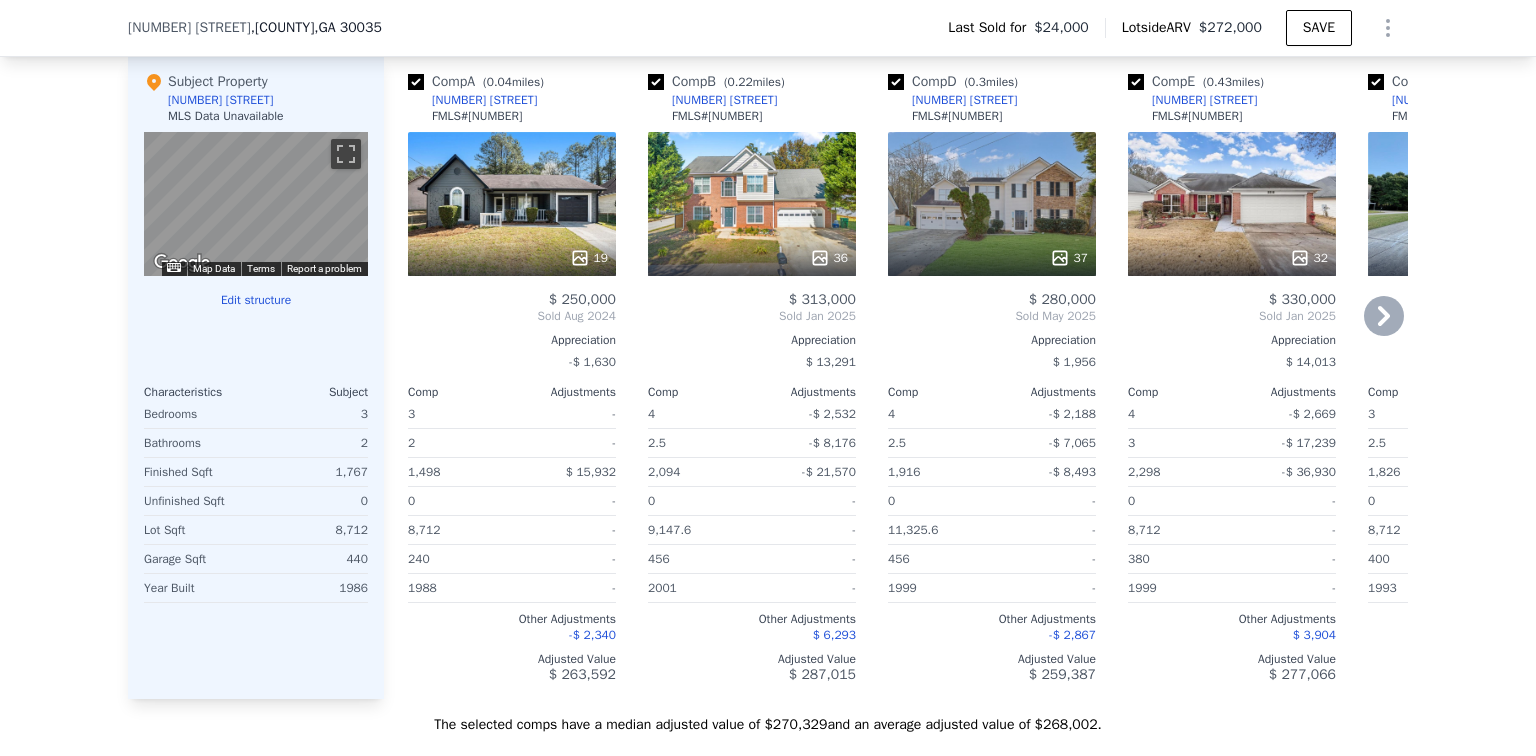 click at bounding box center (896, 82) 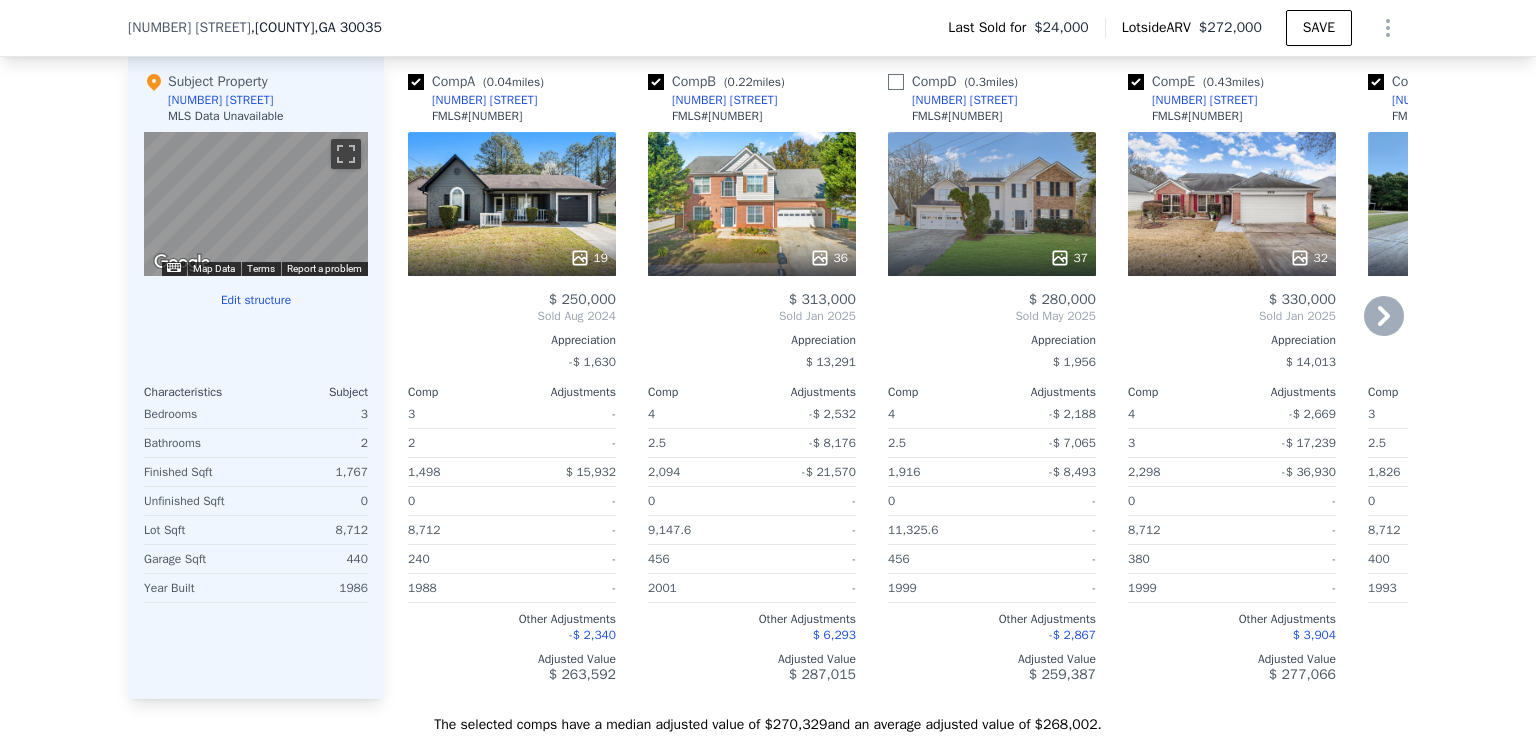 checkbox on "false" 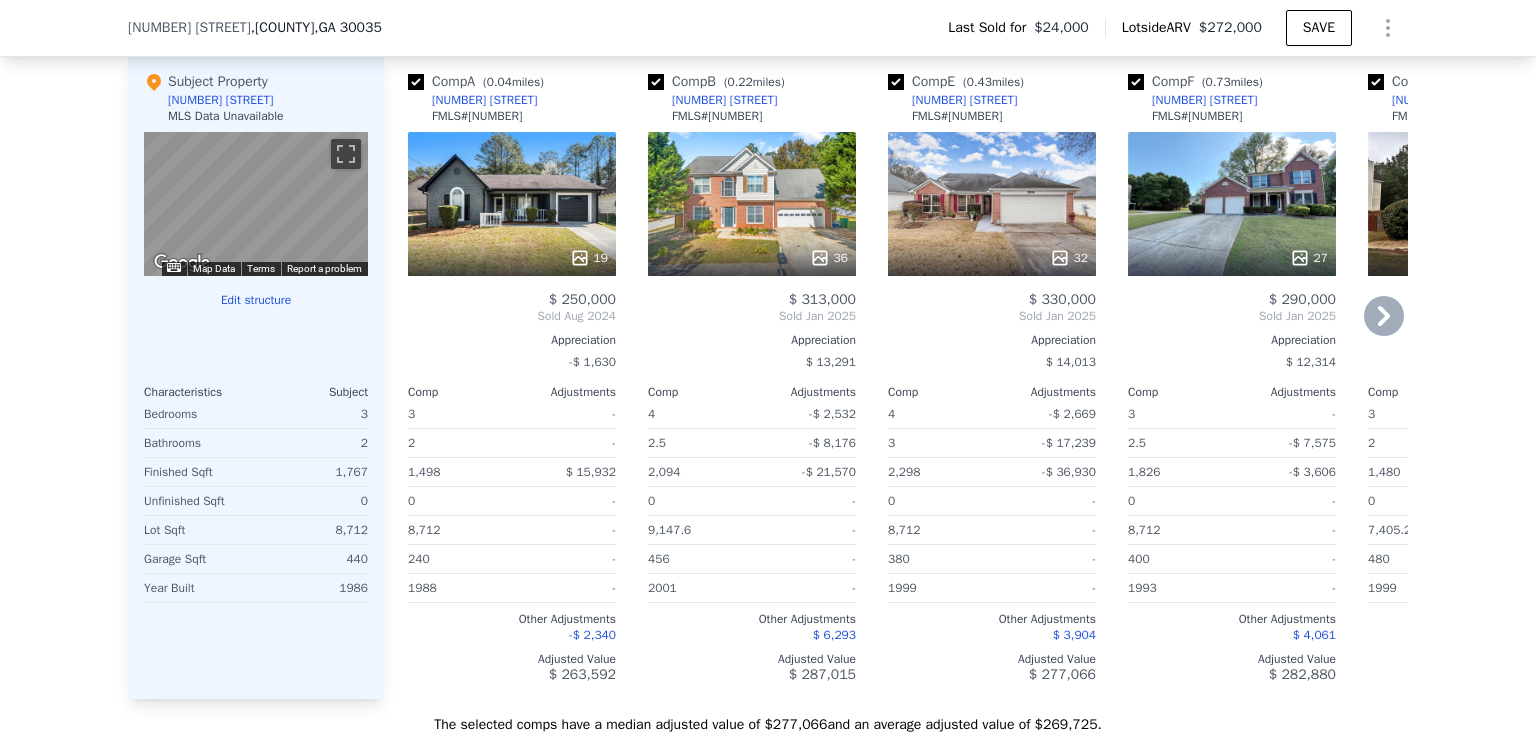 click at bounding box center (896, 82) 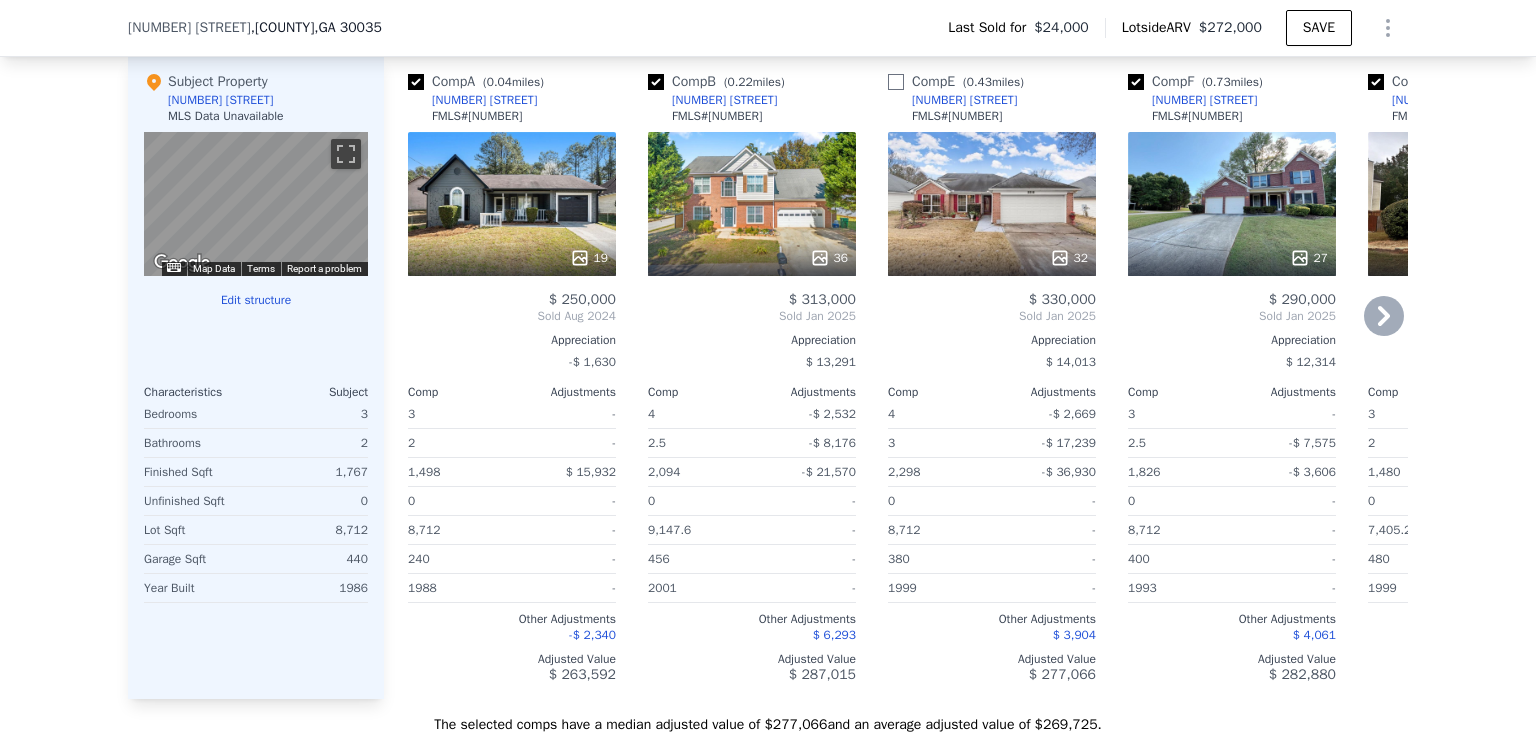 checkbox on "false" 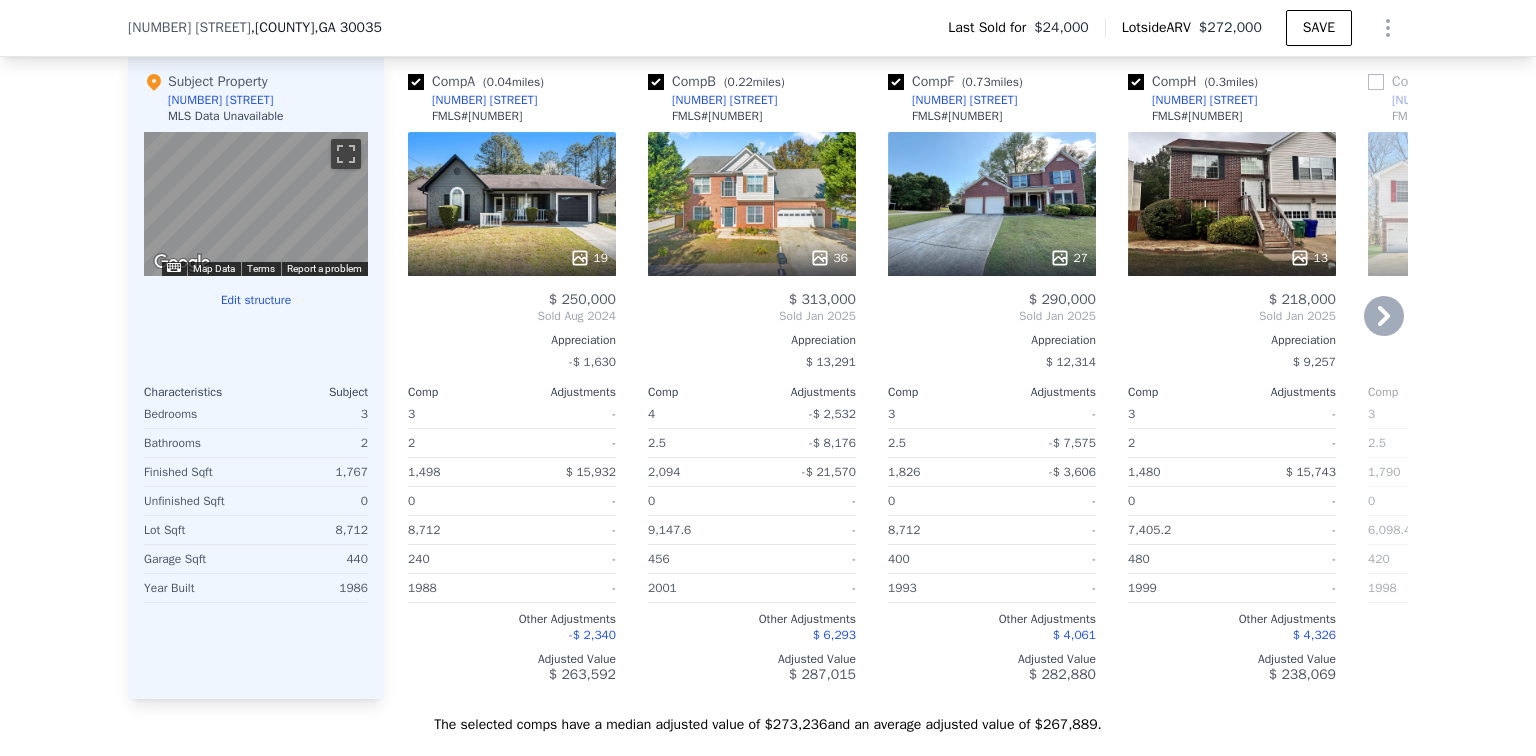 click at bounding box center (896, 82) 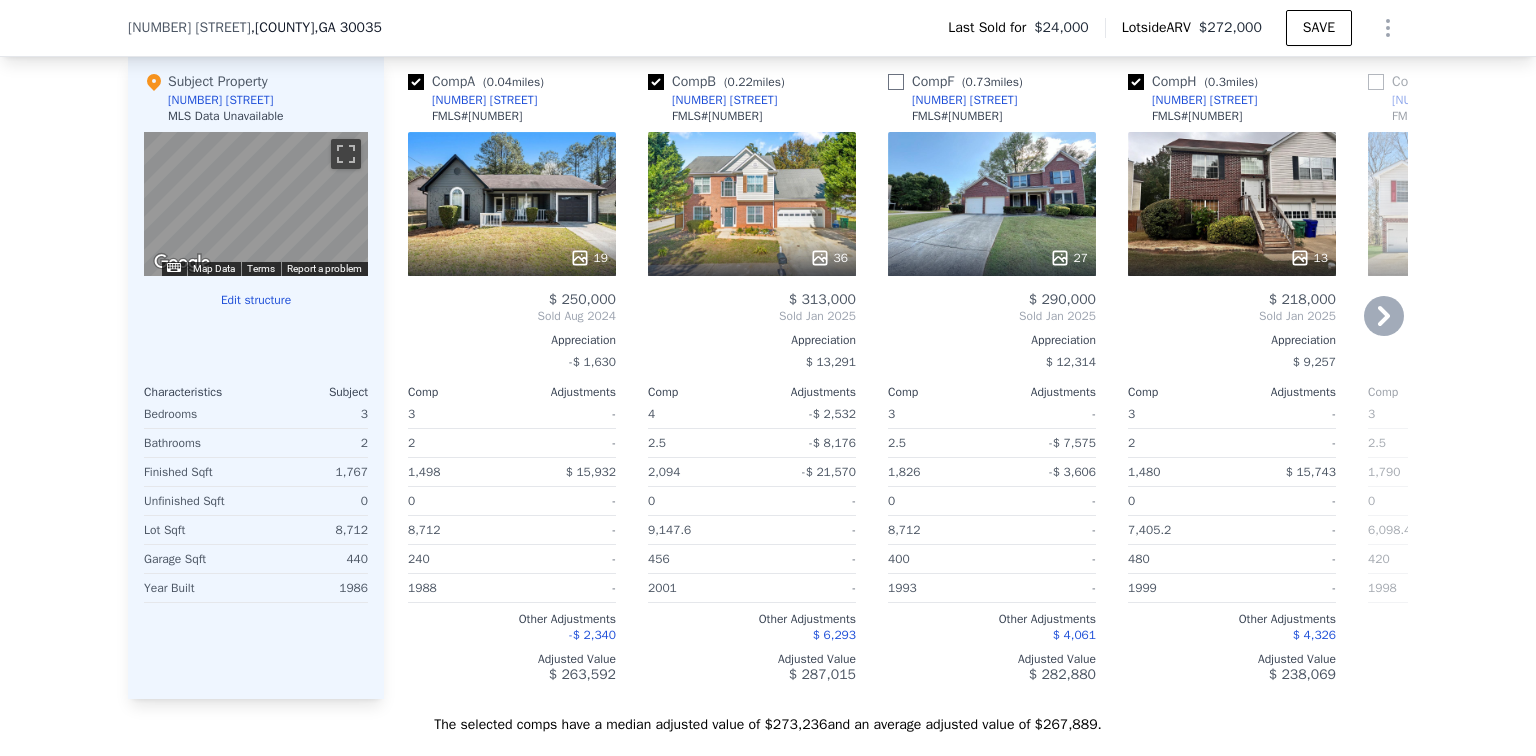 checkbox on "false" 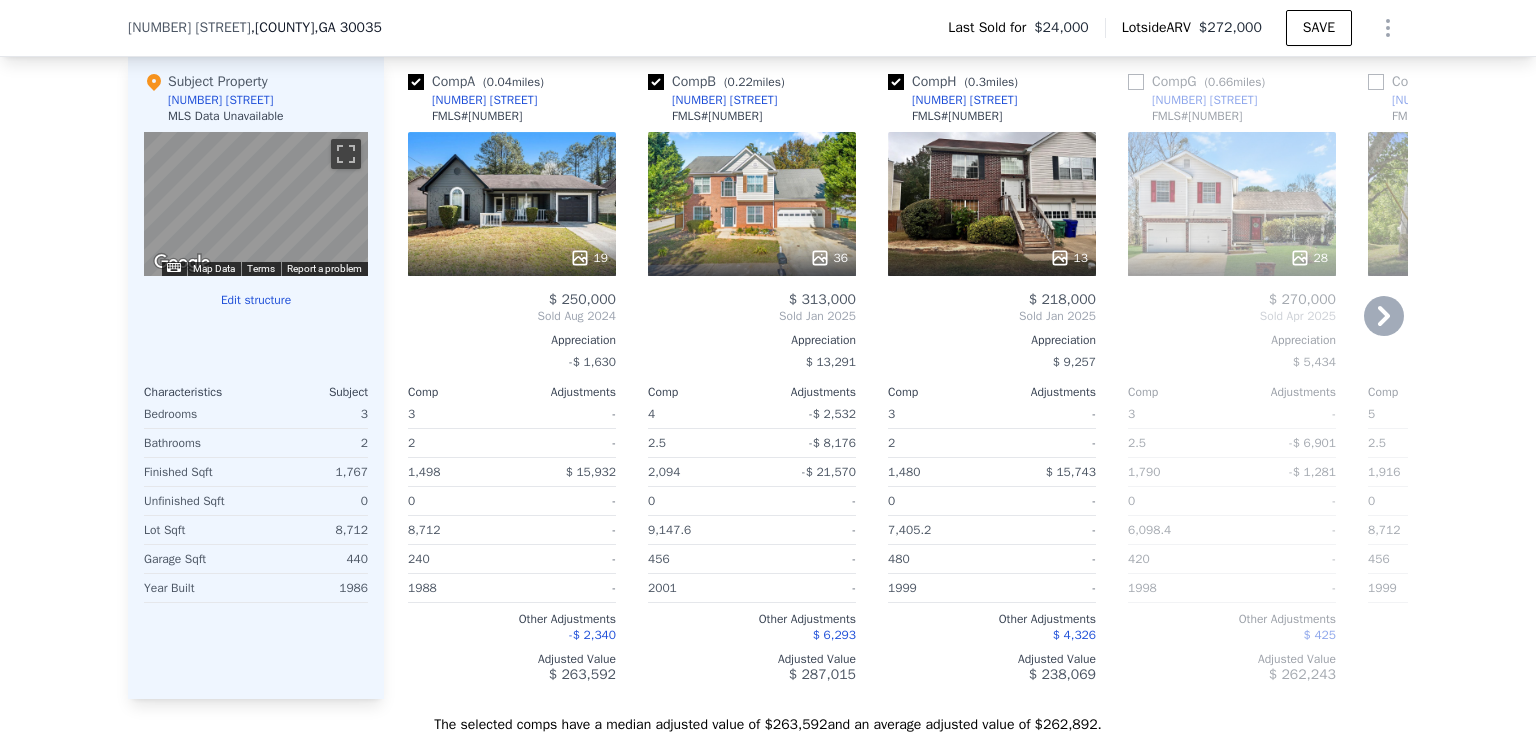 click at bounding box center [416, 82] 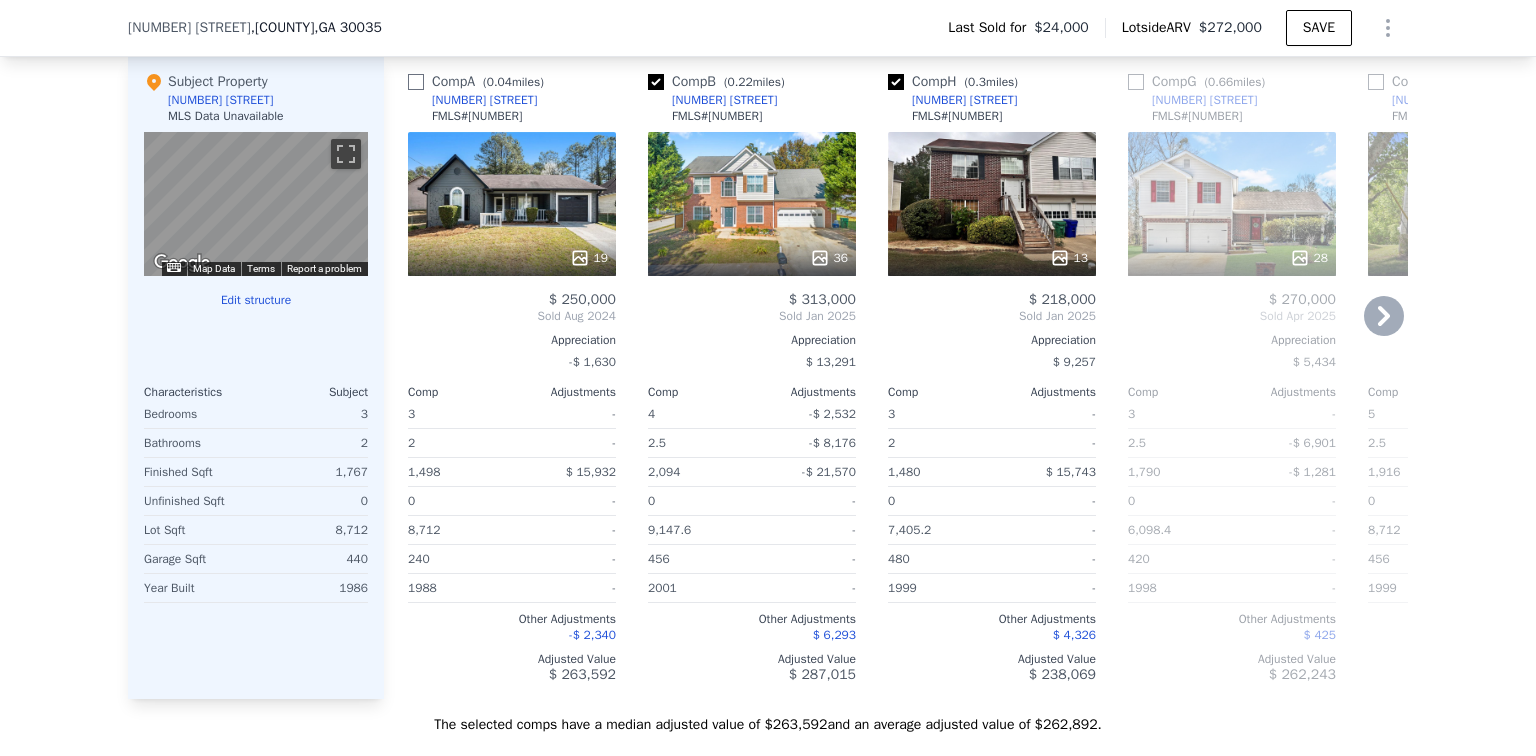 checkbox on "false" 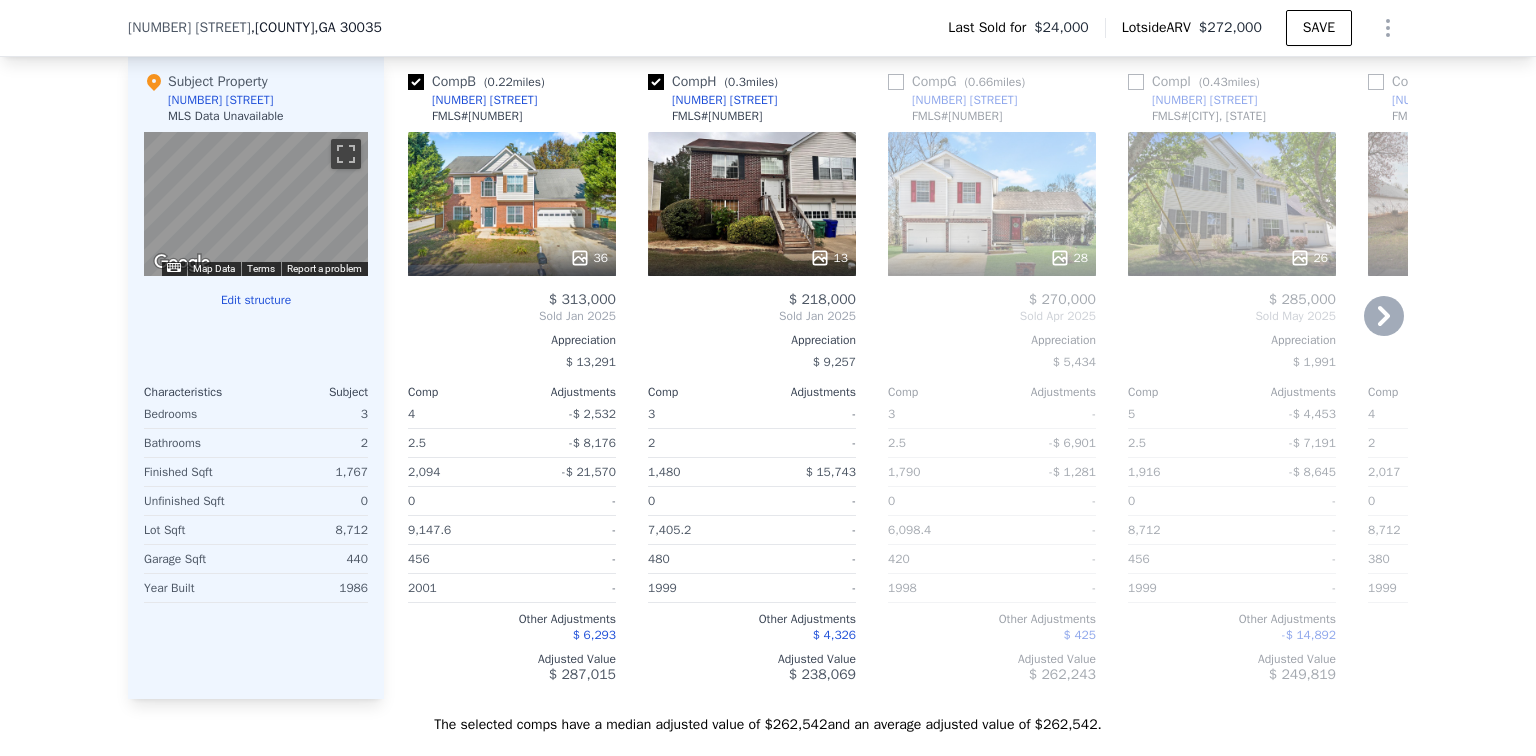 click at bounding box center [416, 82] 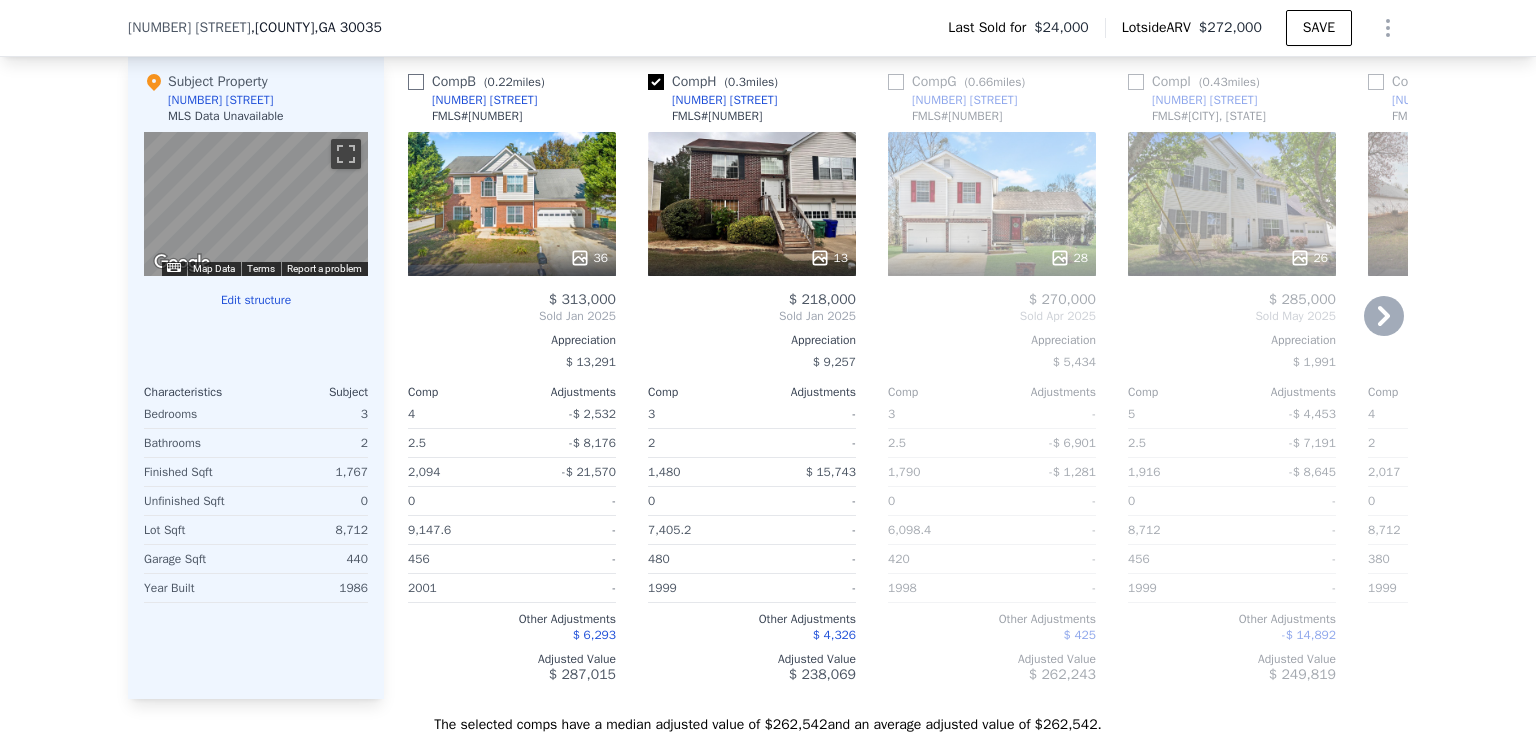 checkbox on "false" 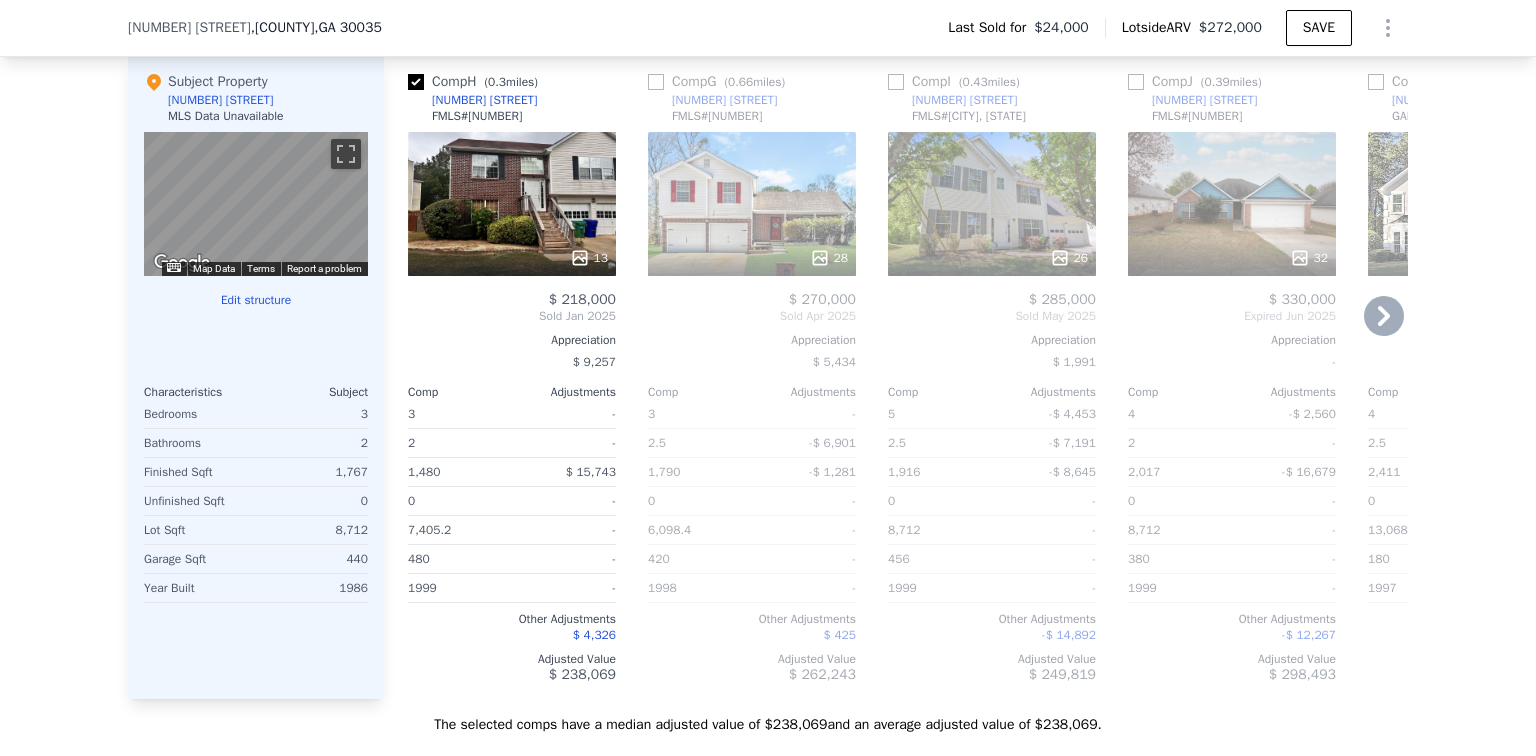 click on "[NUMBER] [STREET]" at bounding box center (484, 100) 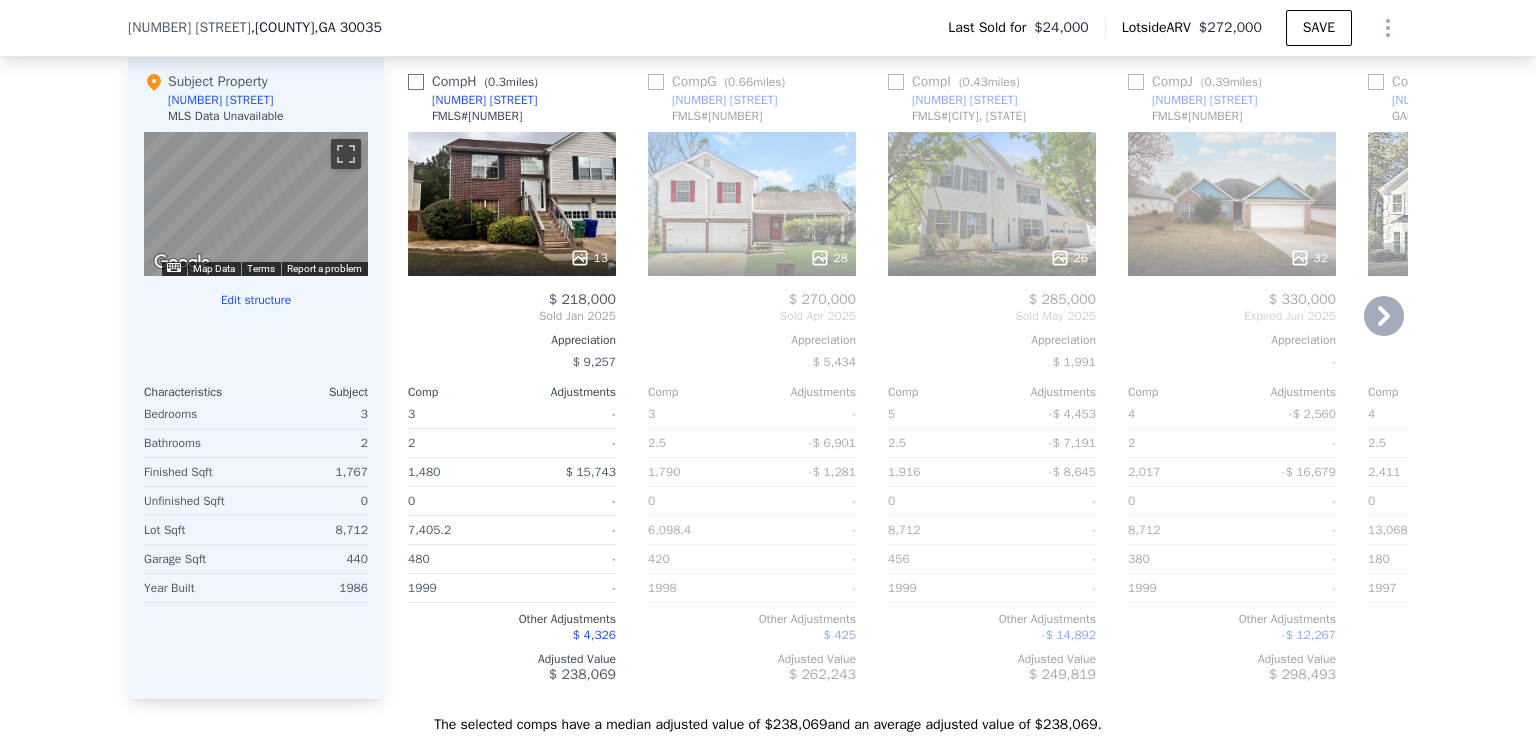 checkbox on "false" 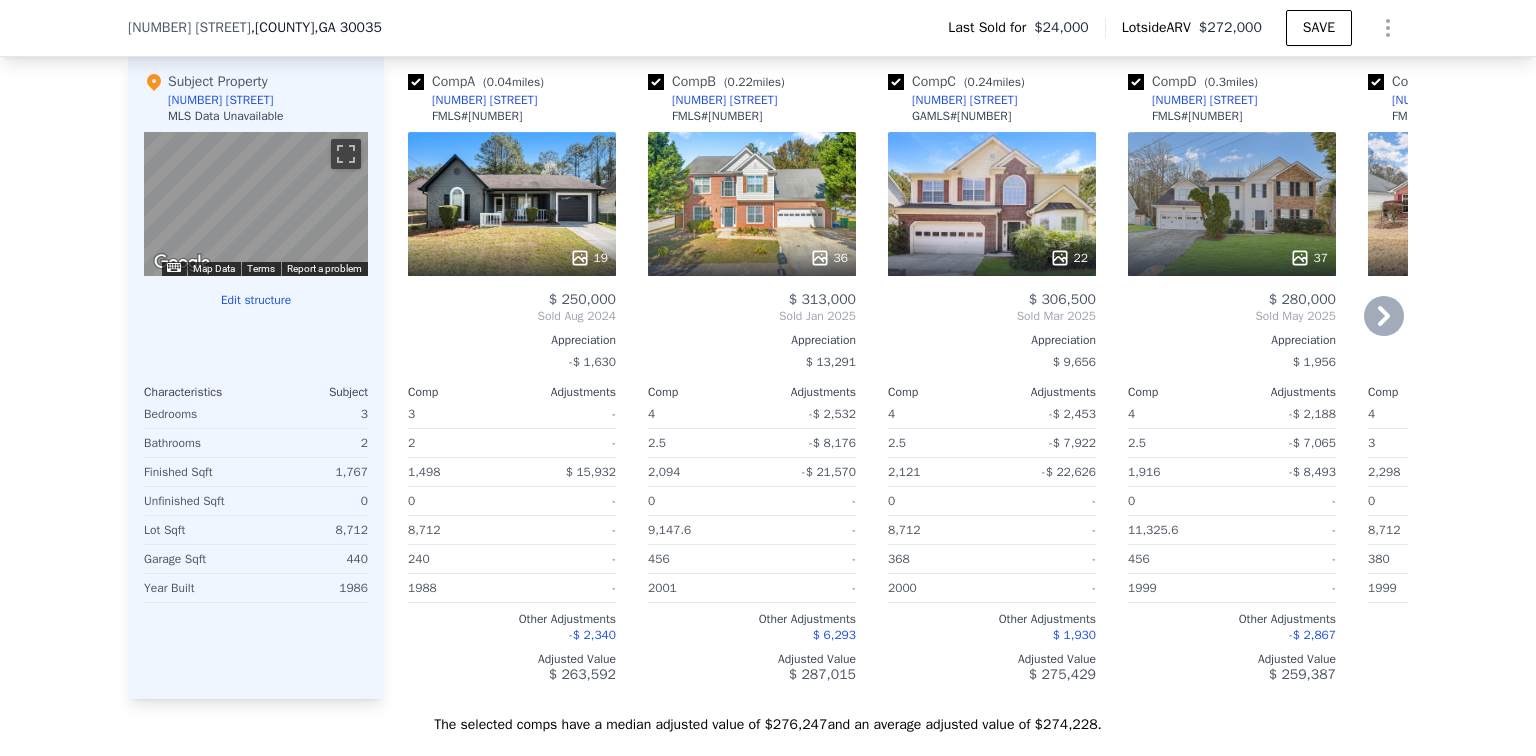 click at bounding box center (656, 82) 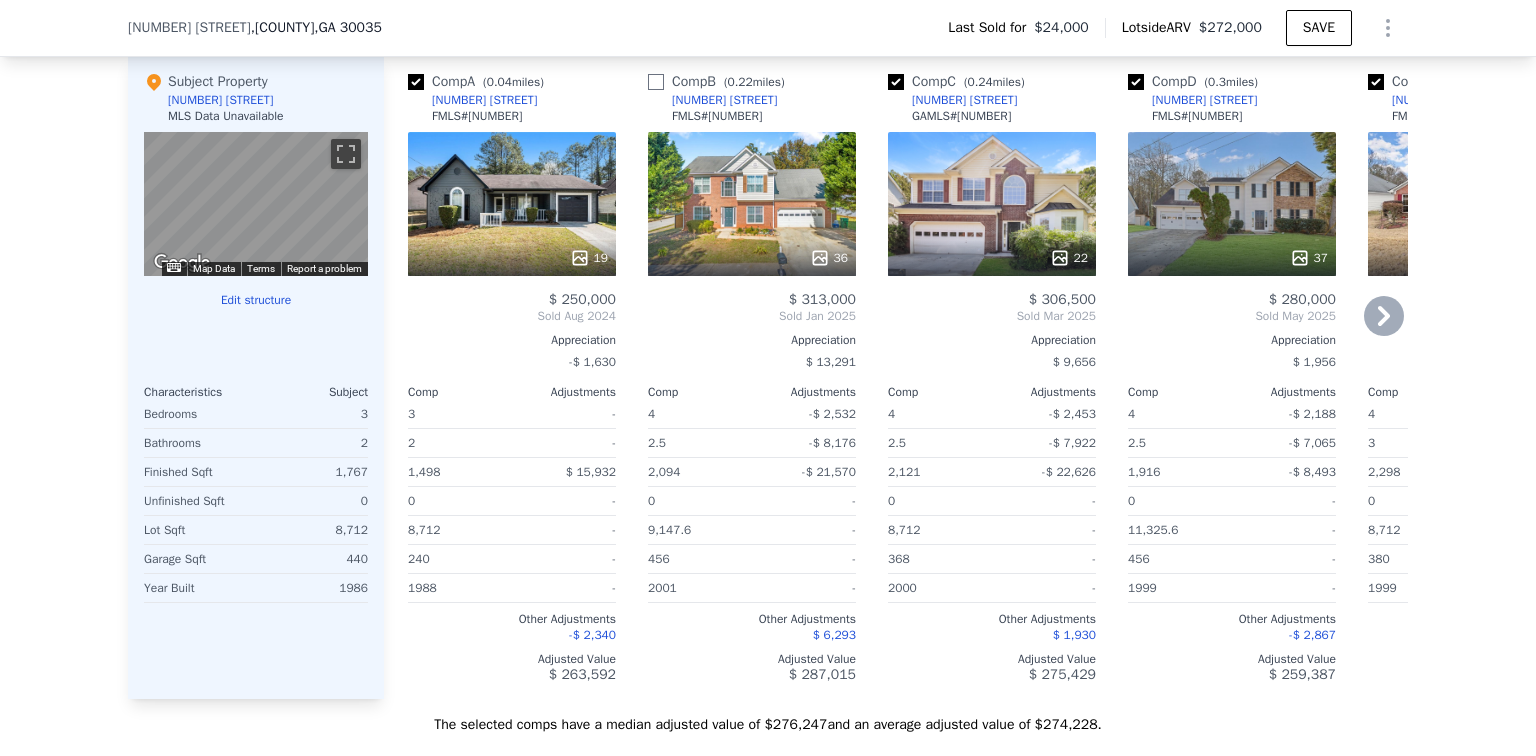 checkbox on "false" 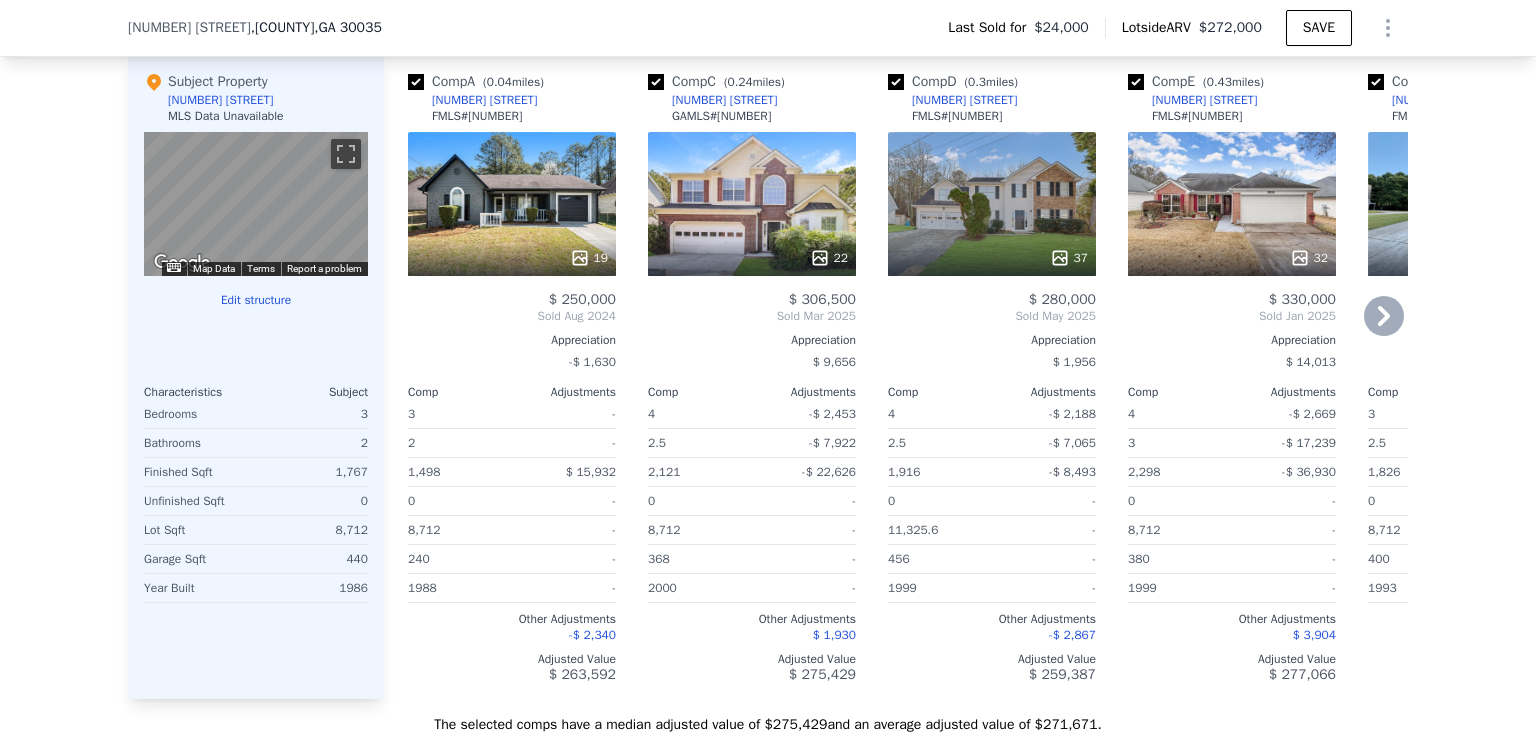 click at bounding box center (656, 82) 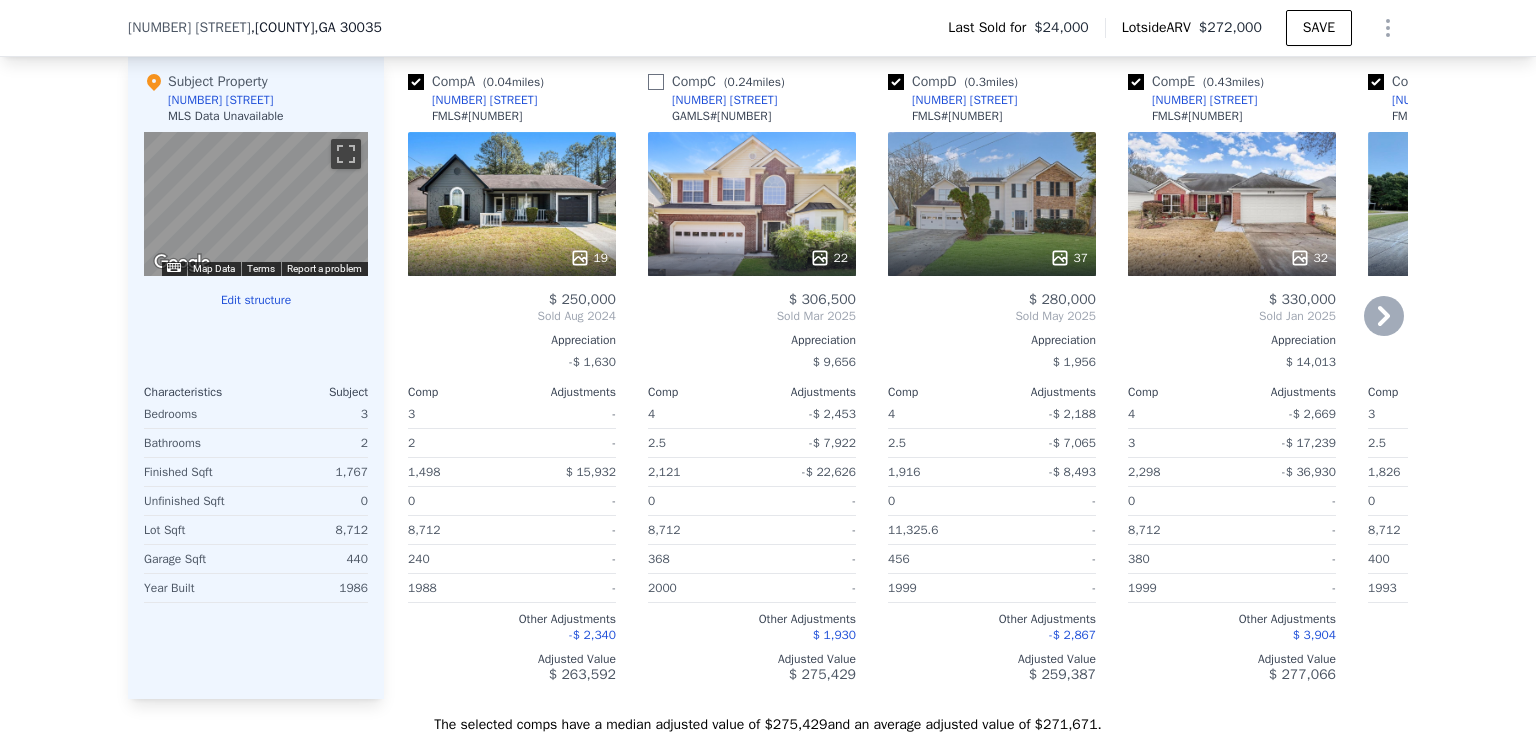 checkbox on "false" 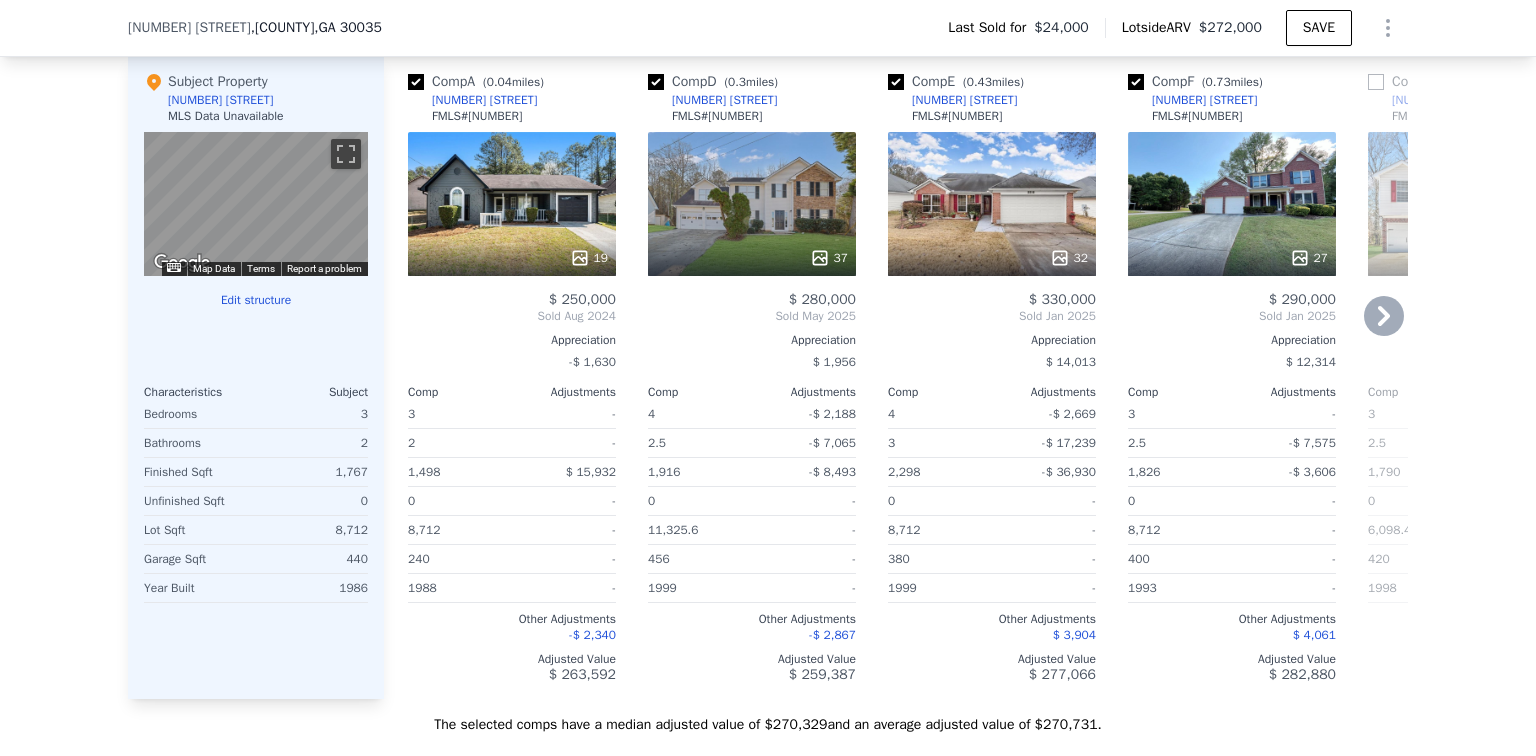 click at bounding box center (656, 82) 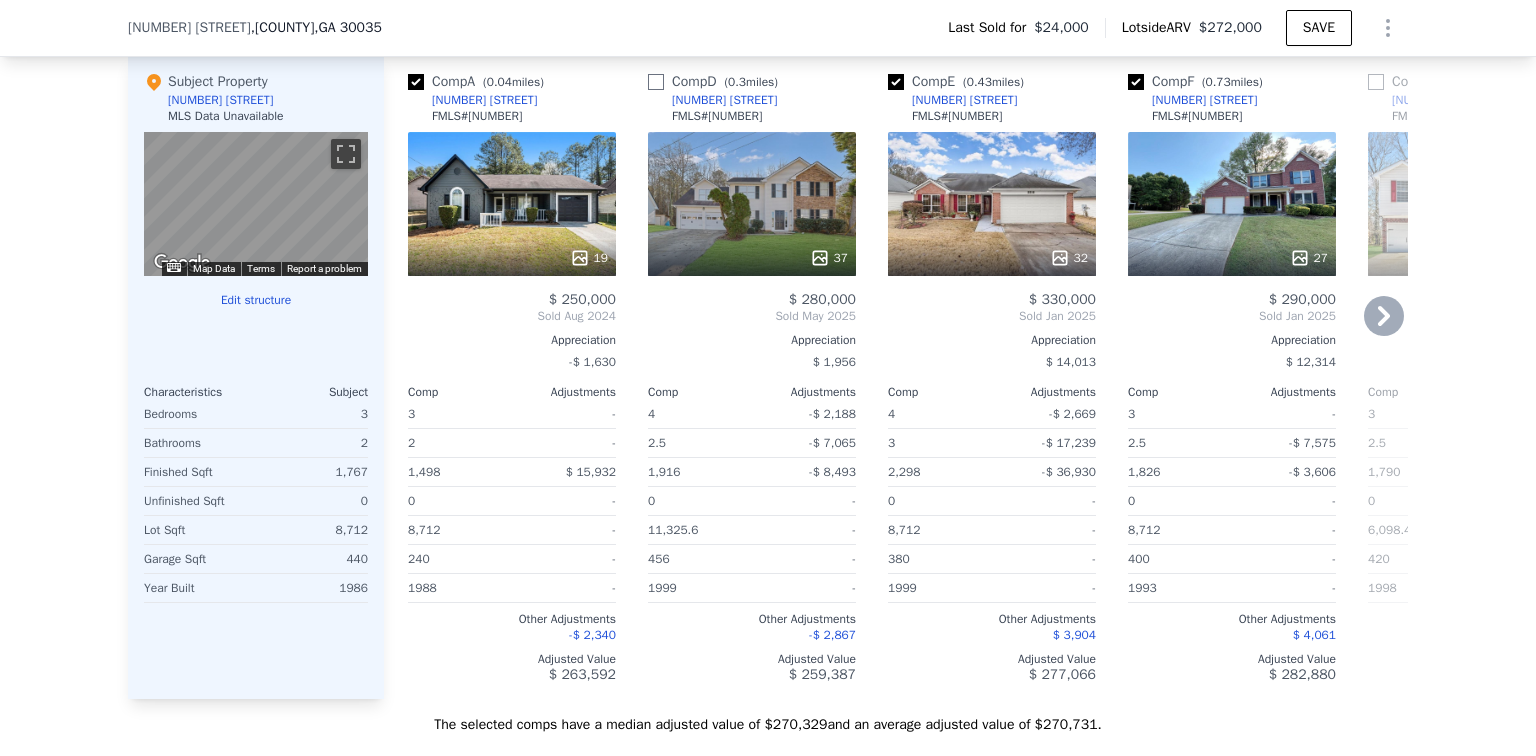 checkbox on "false" 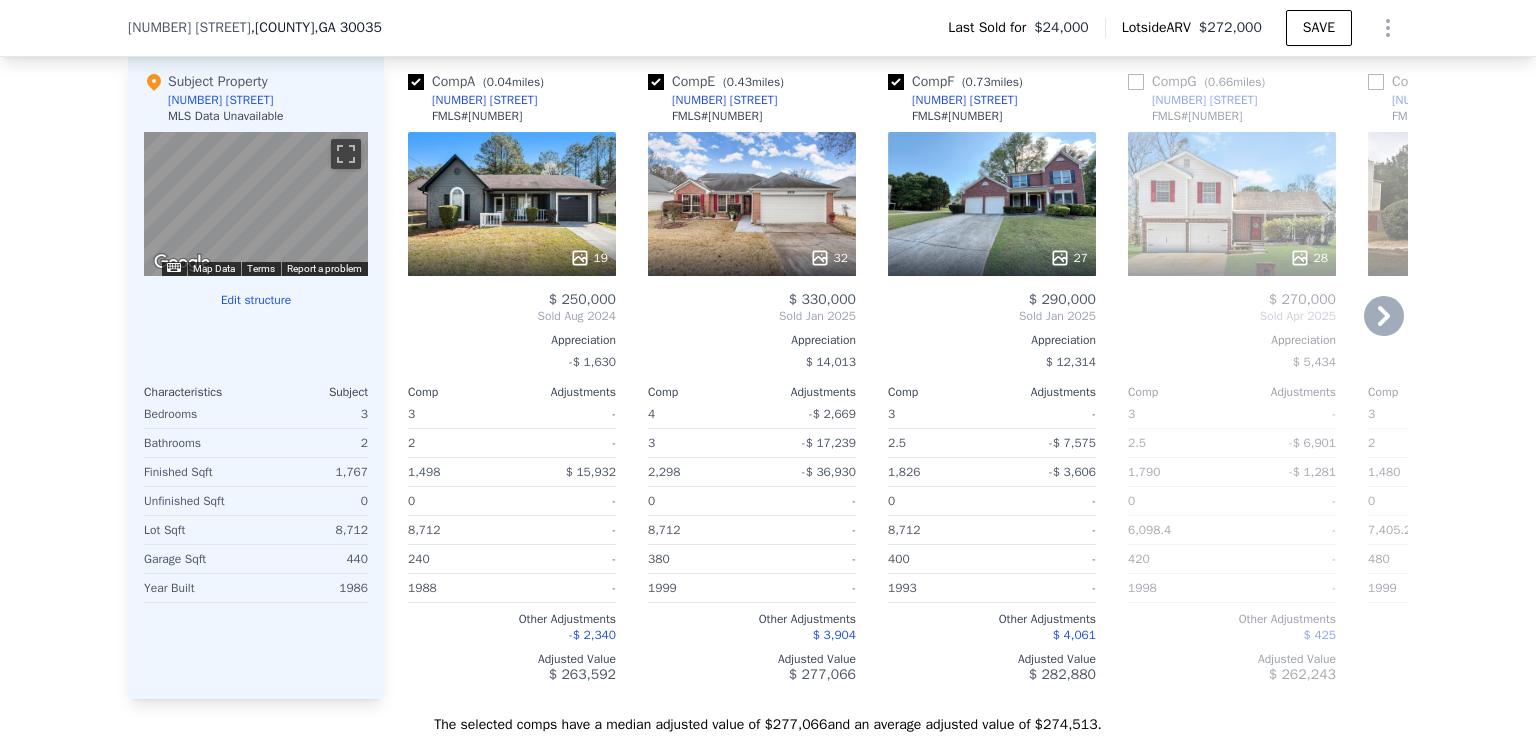 click at bounding box center (656, 82) 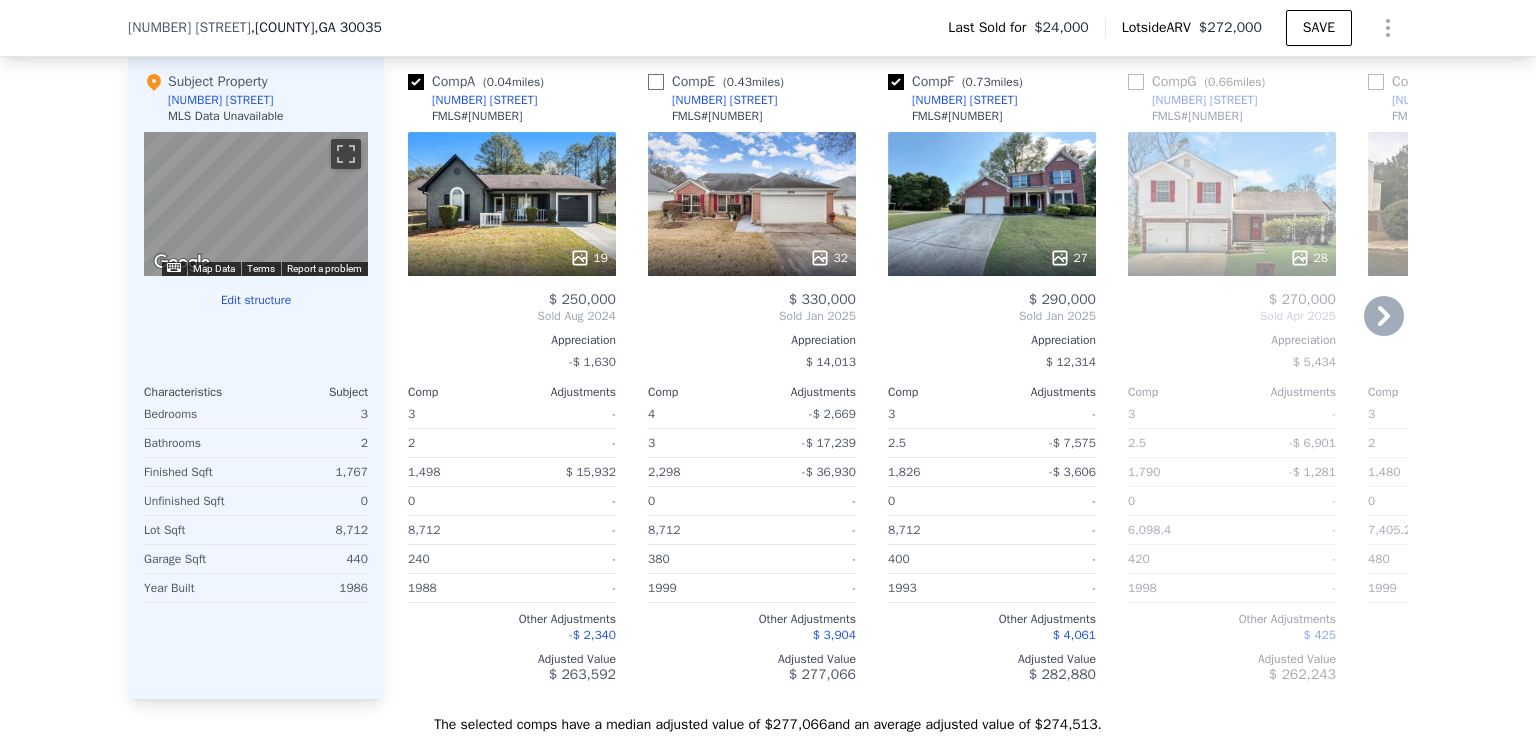 checkbox on "false" 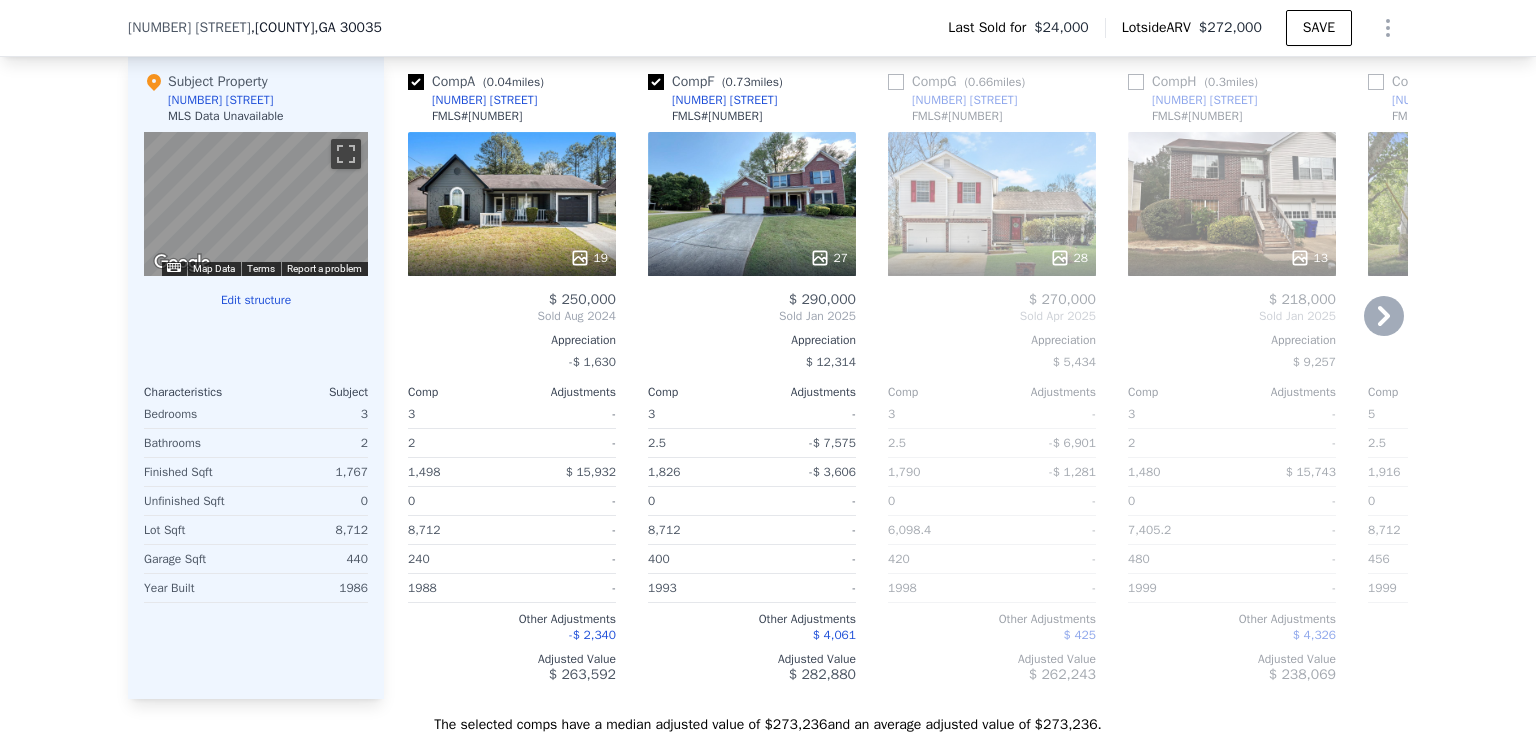 click at bounding box center (656, 82) 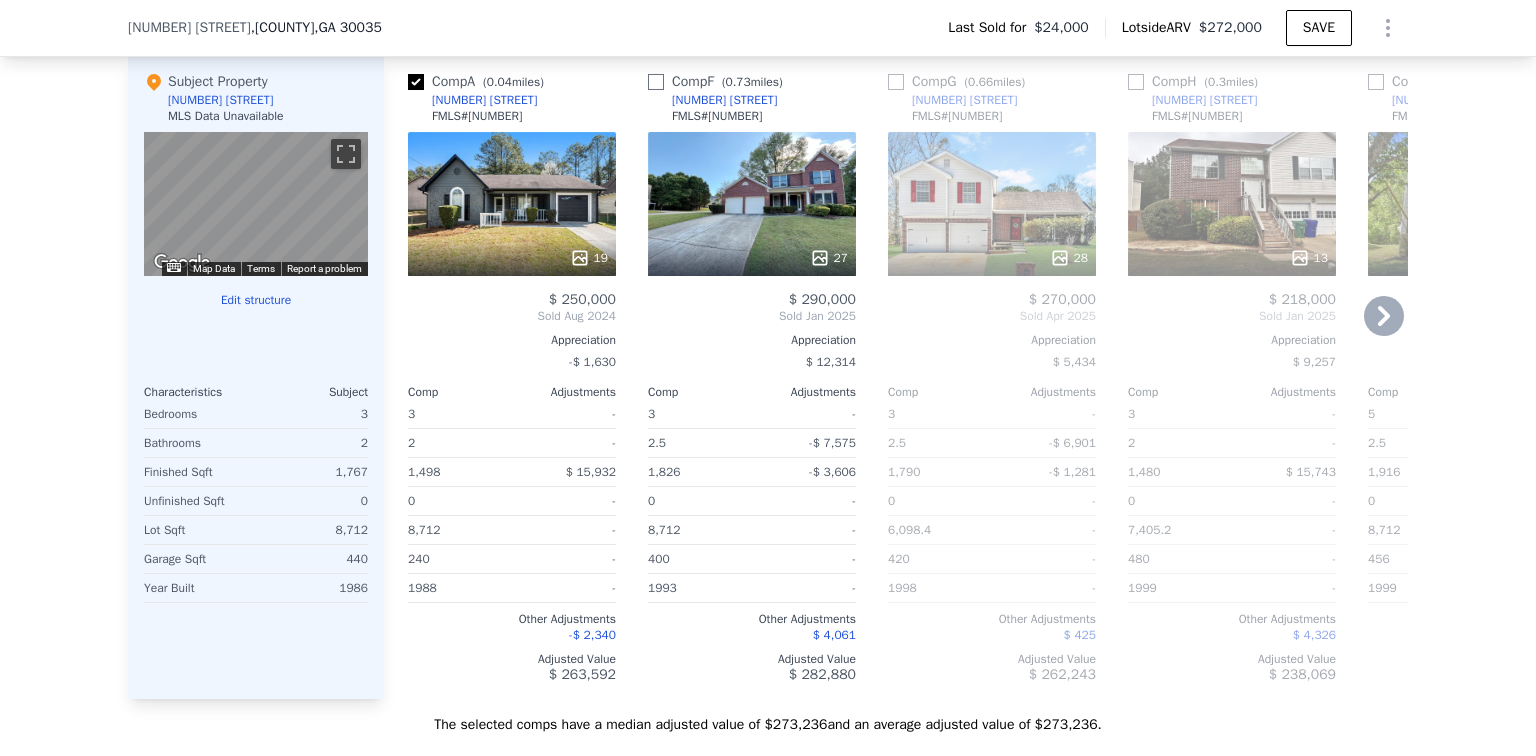 checkbox on "false" 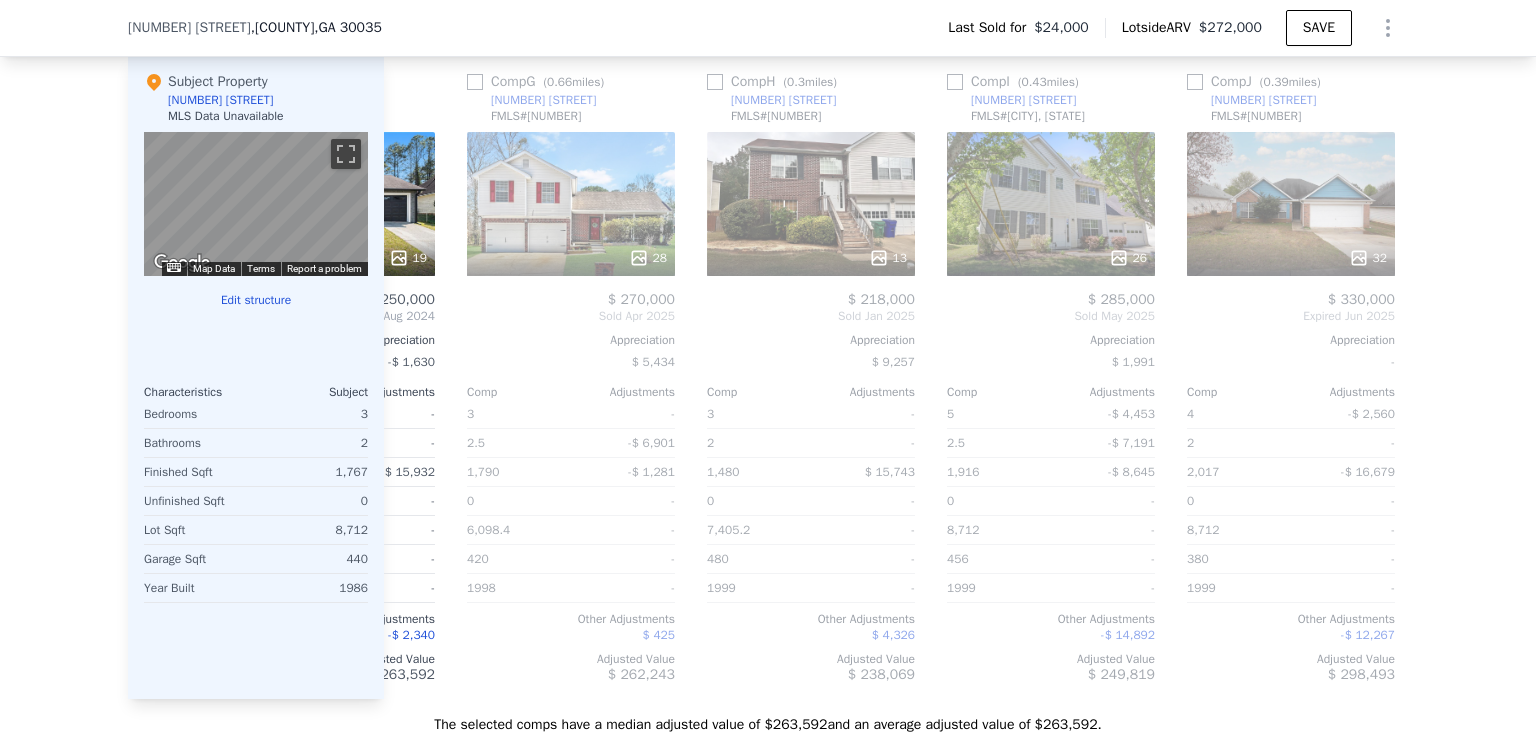 scroll, scrollTop: 0, scrollLeft: 0, axis: both 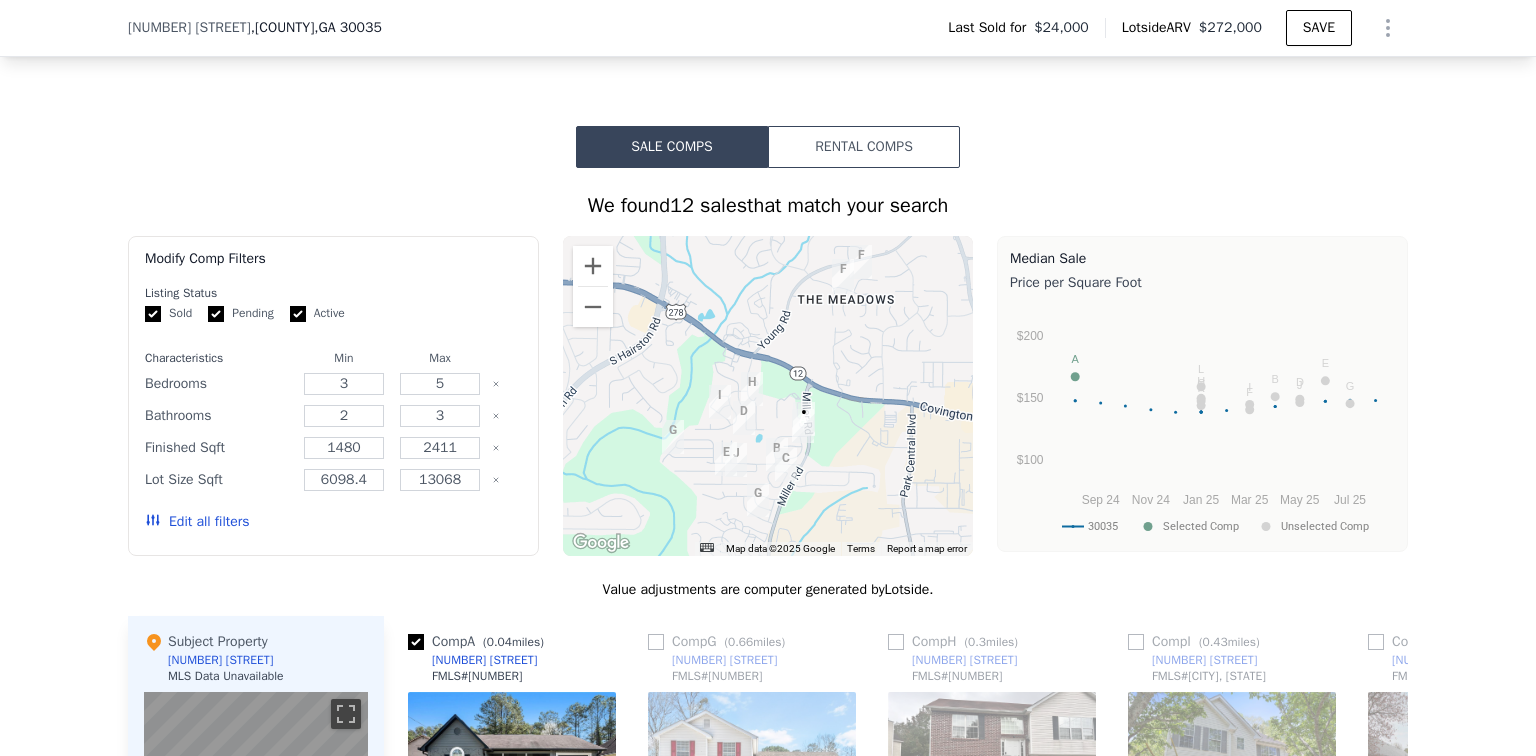checkbox on "true" 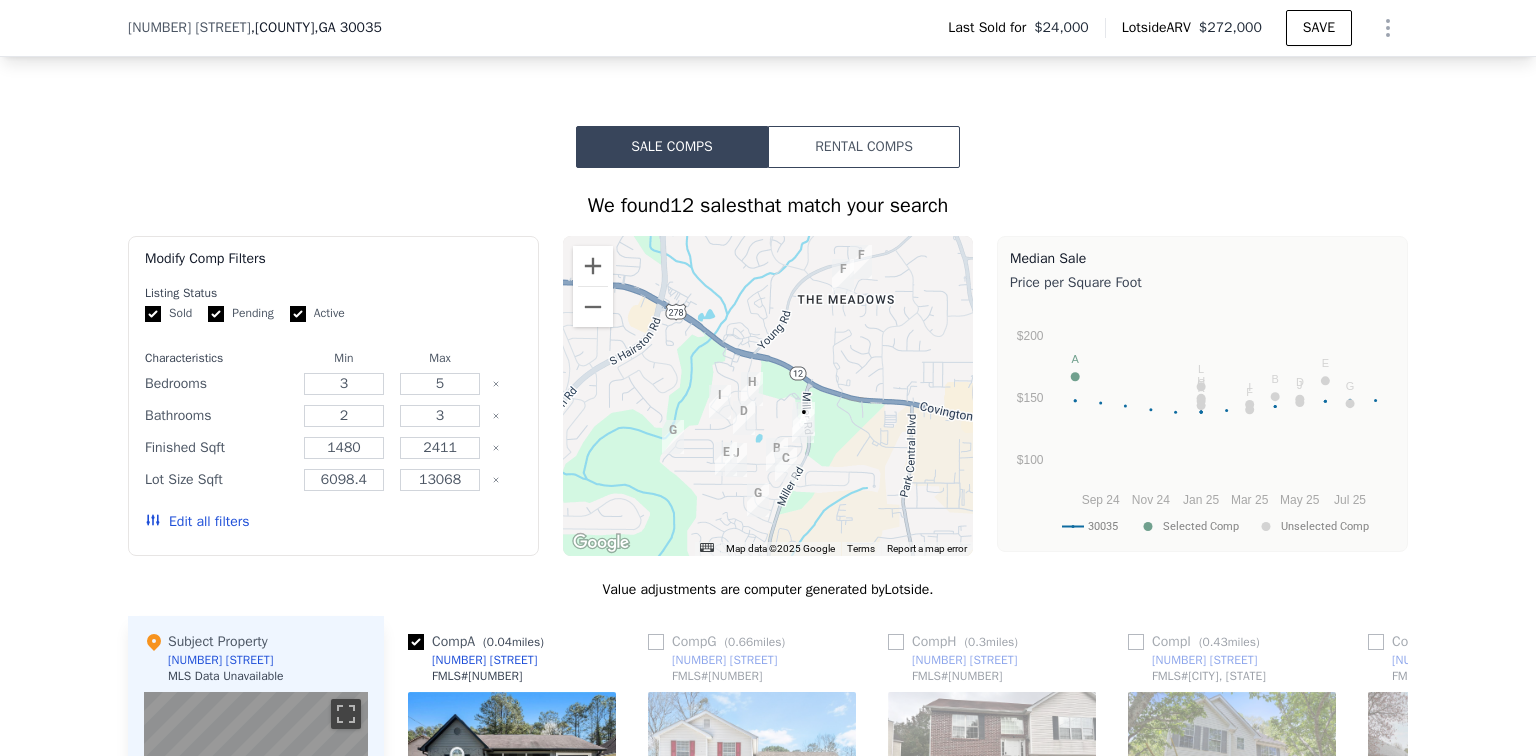 checkbox on "true" 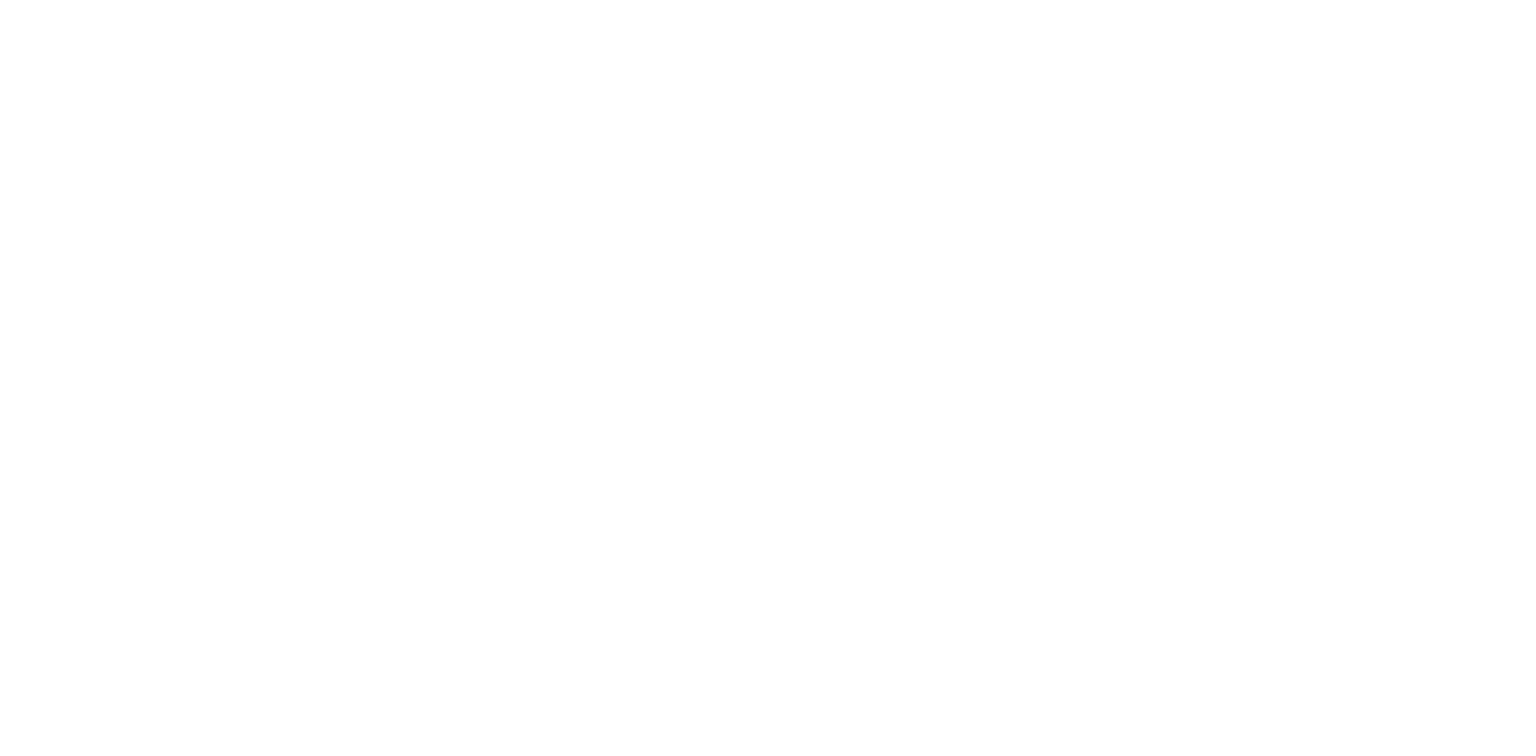 scroll, scrollTop: 0, scrollLeft: 0, axis: both 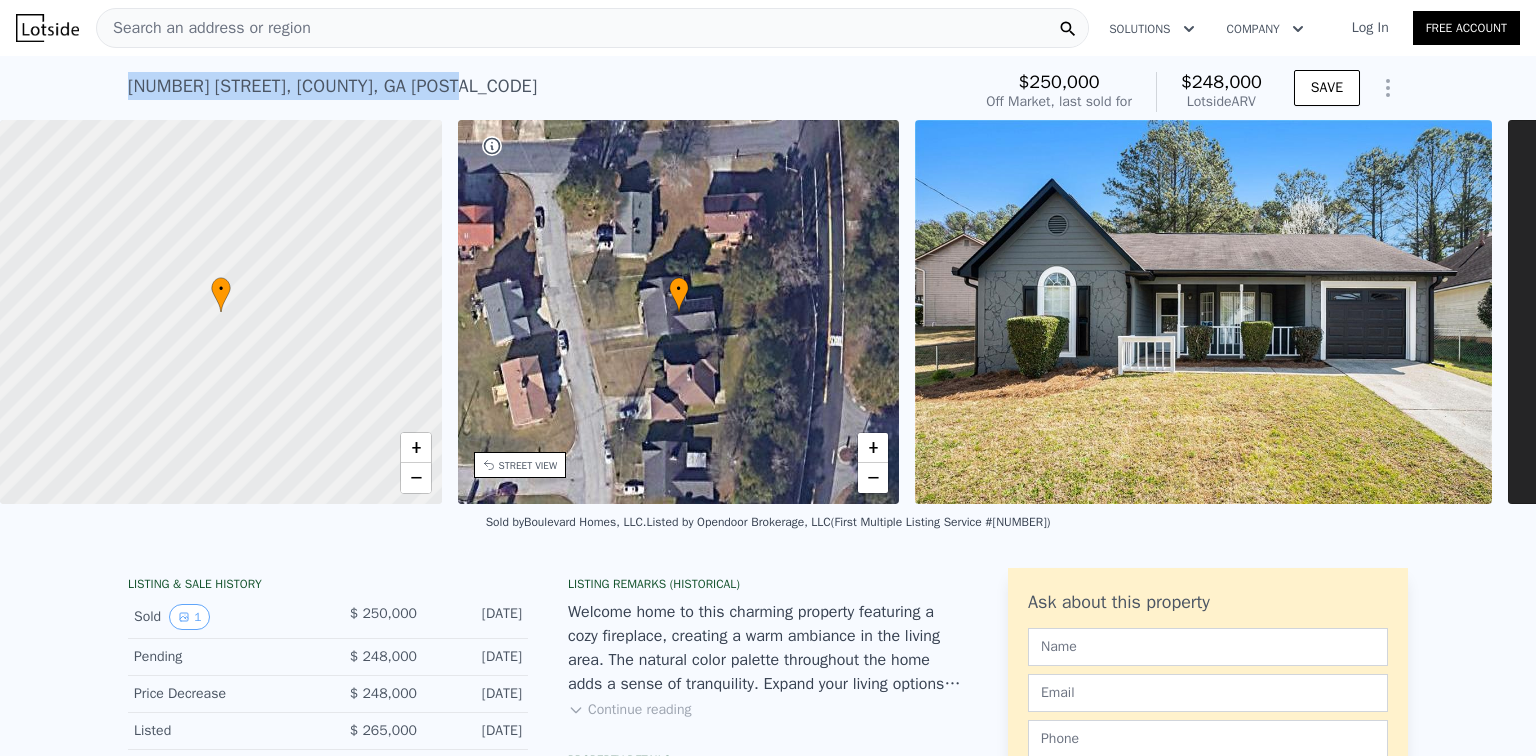 drag, startPoint x: 125, startPoint y: 94, endPoint x: 486, endPoint y: 96, distance: 361.00555 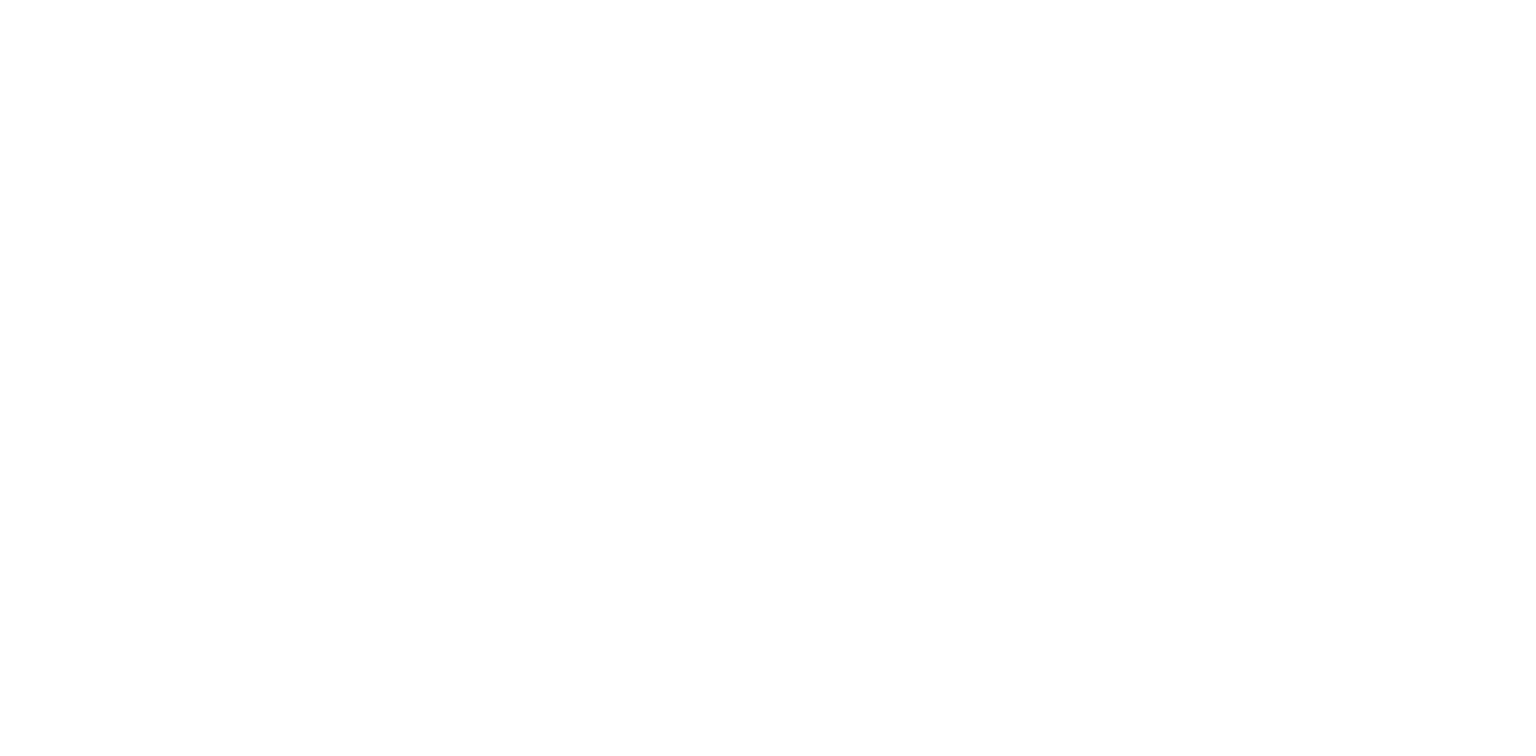 scroll, scrollTop: 0, scrollLeft: 0, axis: both 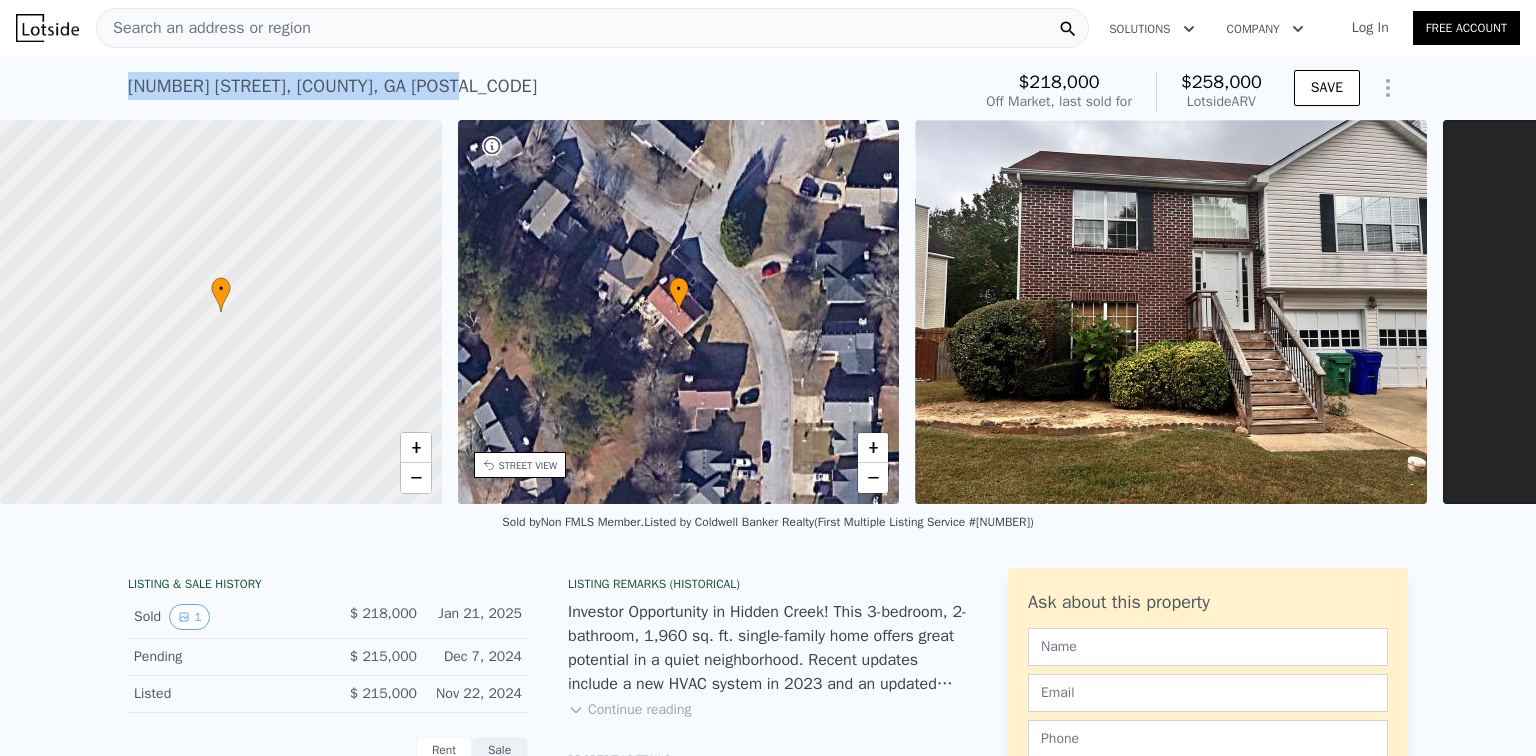 drag, startPoint x: 112, startPoint y: 81, endPoint x: 613, endPoint y: 79, distance: 501.004 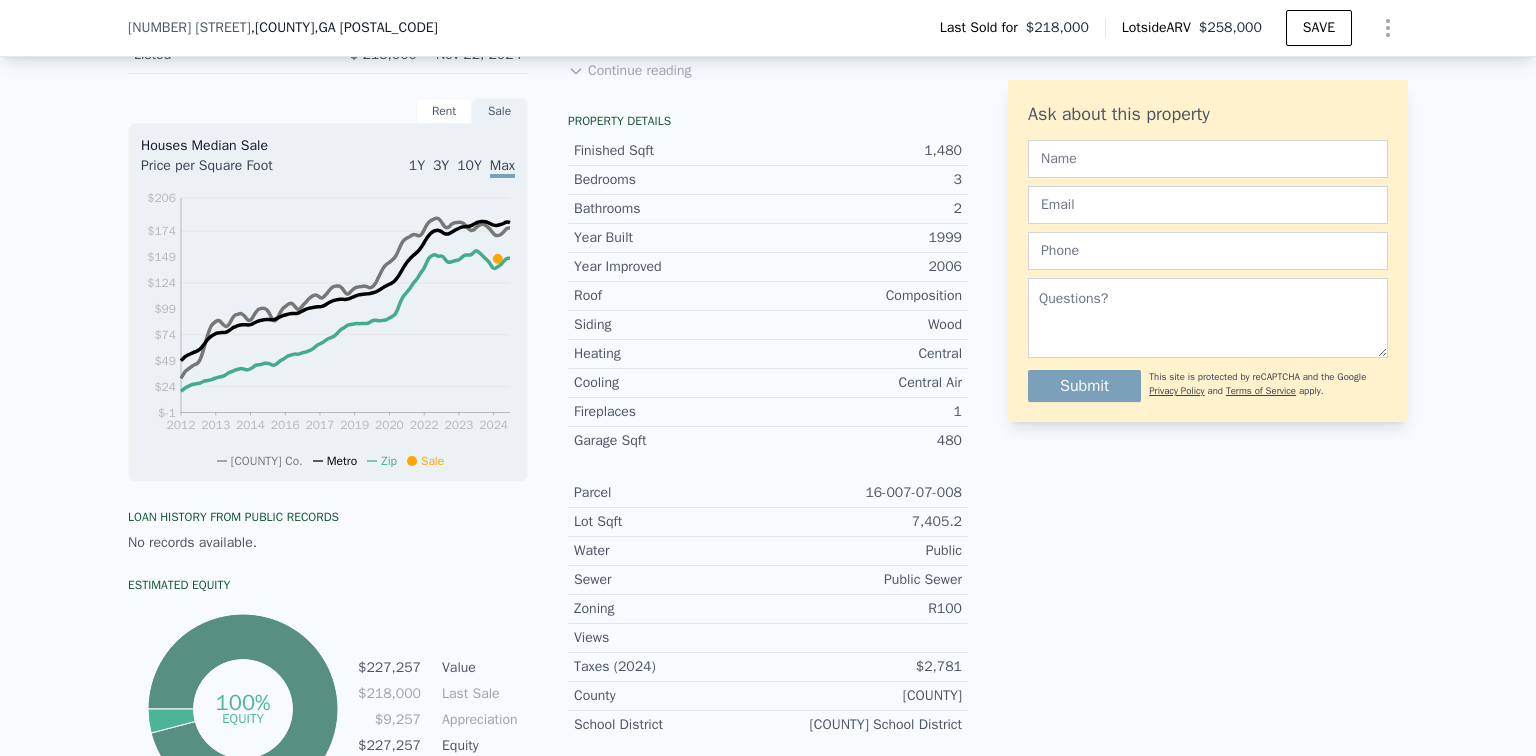 scroll, scrollTop: 312, scrollLeft: 0, axis: vertical 